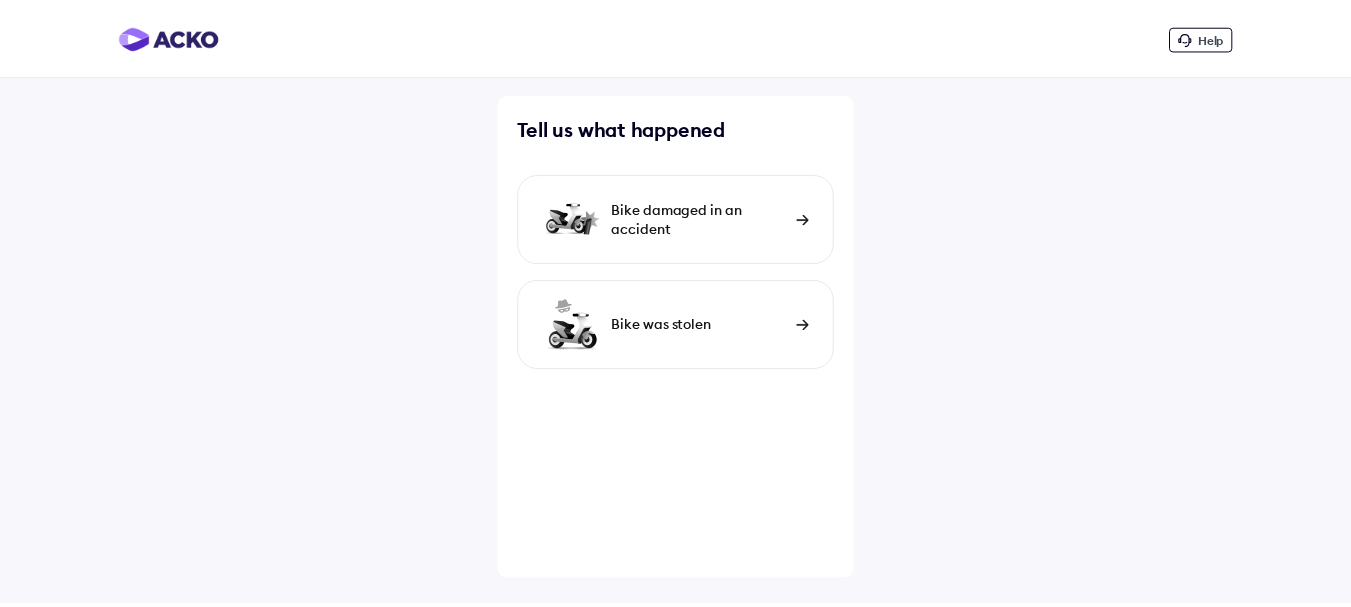 scroll, scrollTop: 0, scrollLeft: 0, axis: both 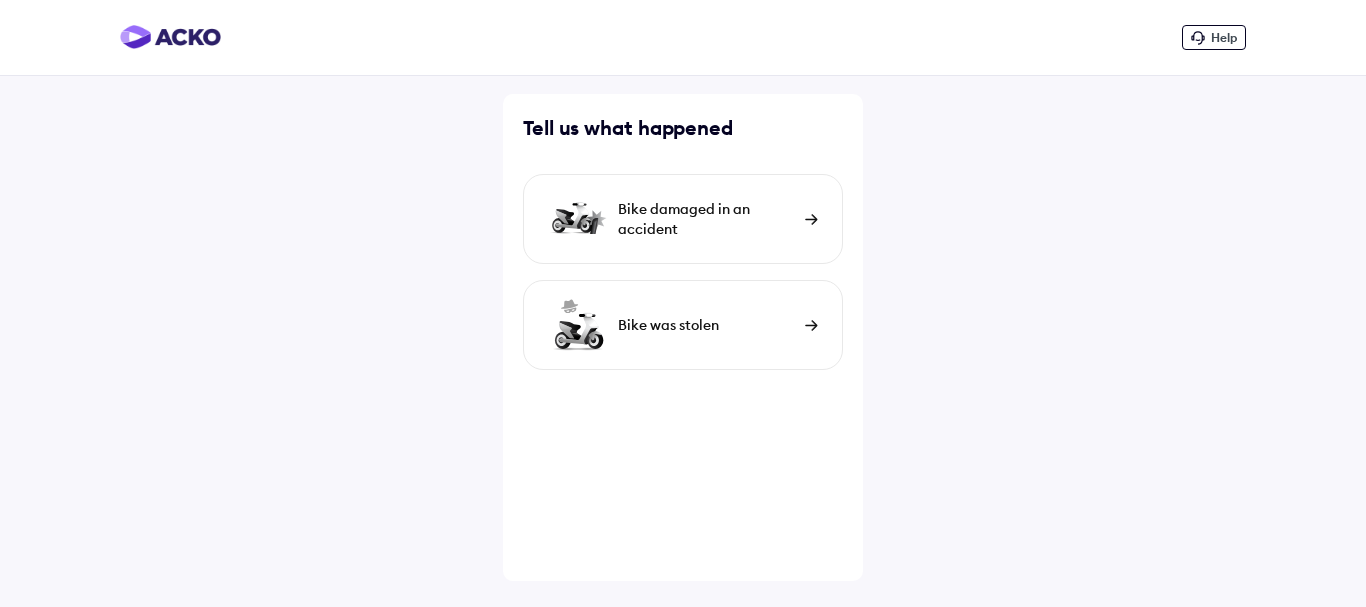 click on "Bike damaged in an accident" at bounding box center (706, 219) 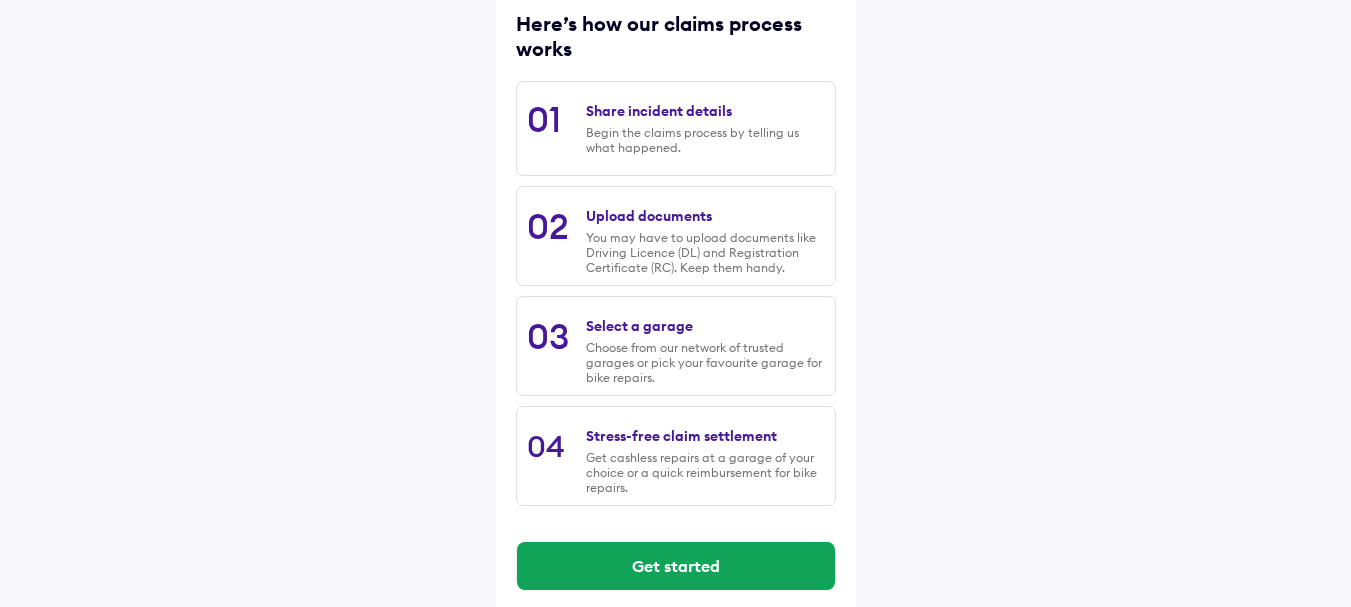 scroll, scrollTop: 289, scrollLeft: 0, axis: vertical 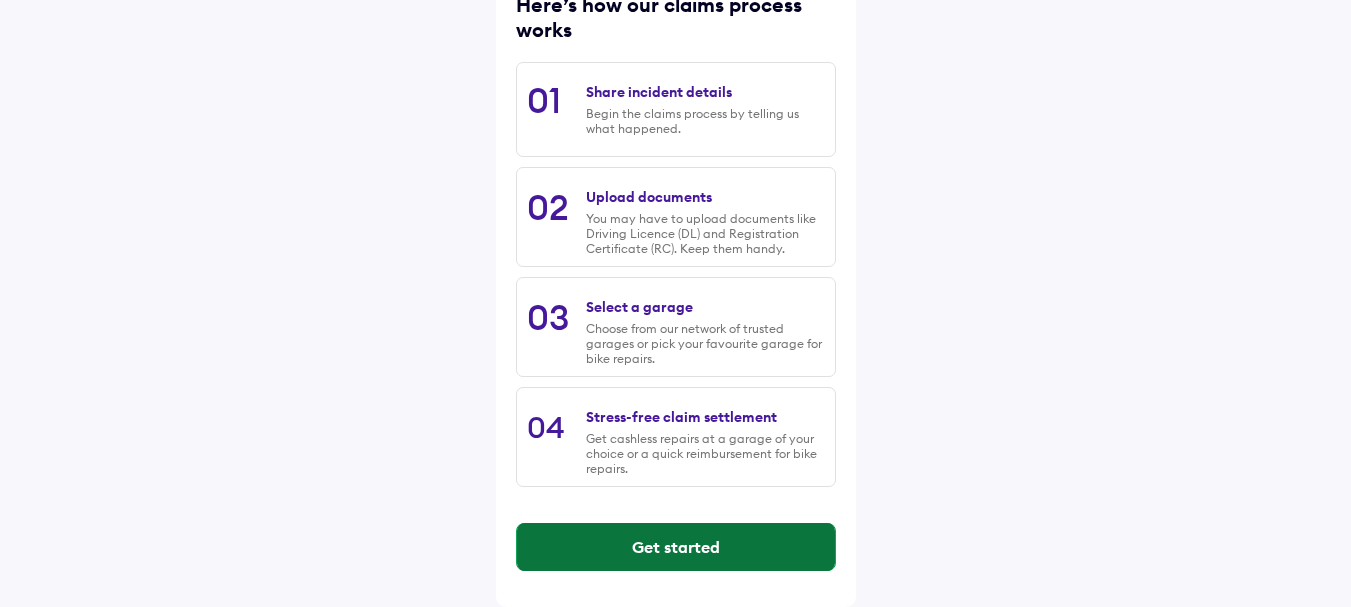 click on "Get started" at bounding box center (676, 547) 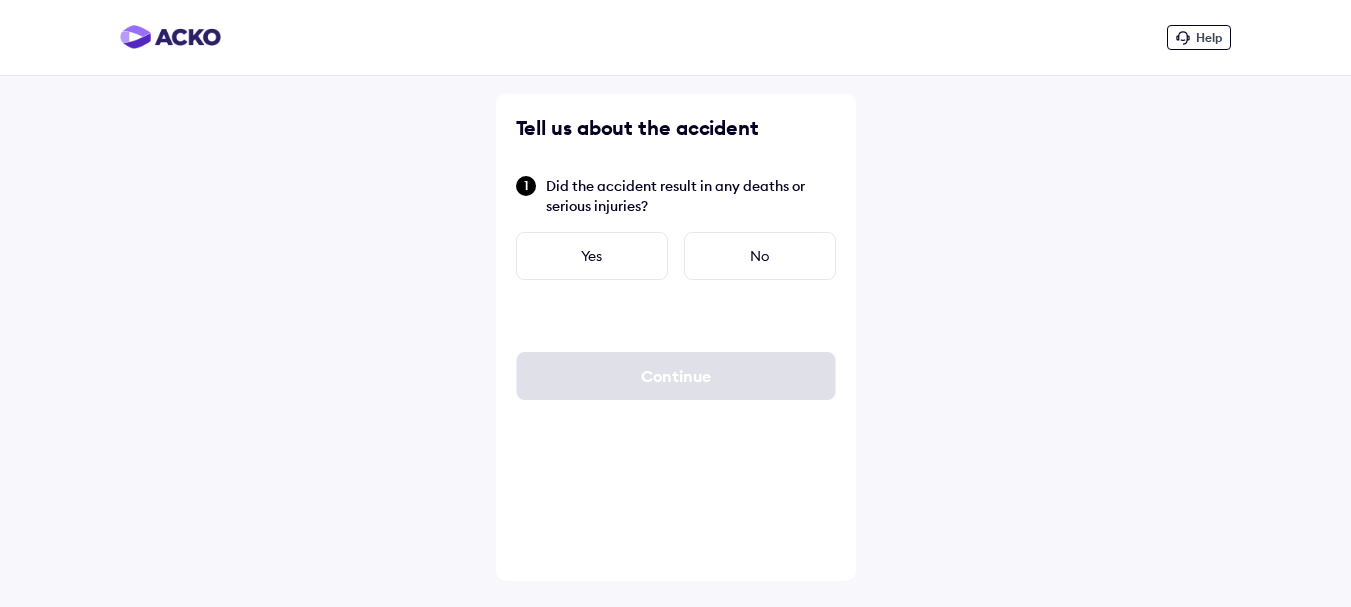 scroll, scrollTop: 0, scrollLeft: 0, axis: both 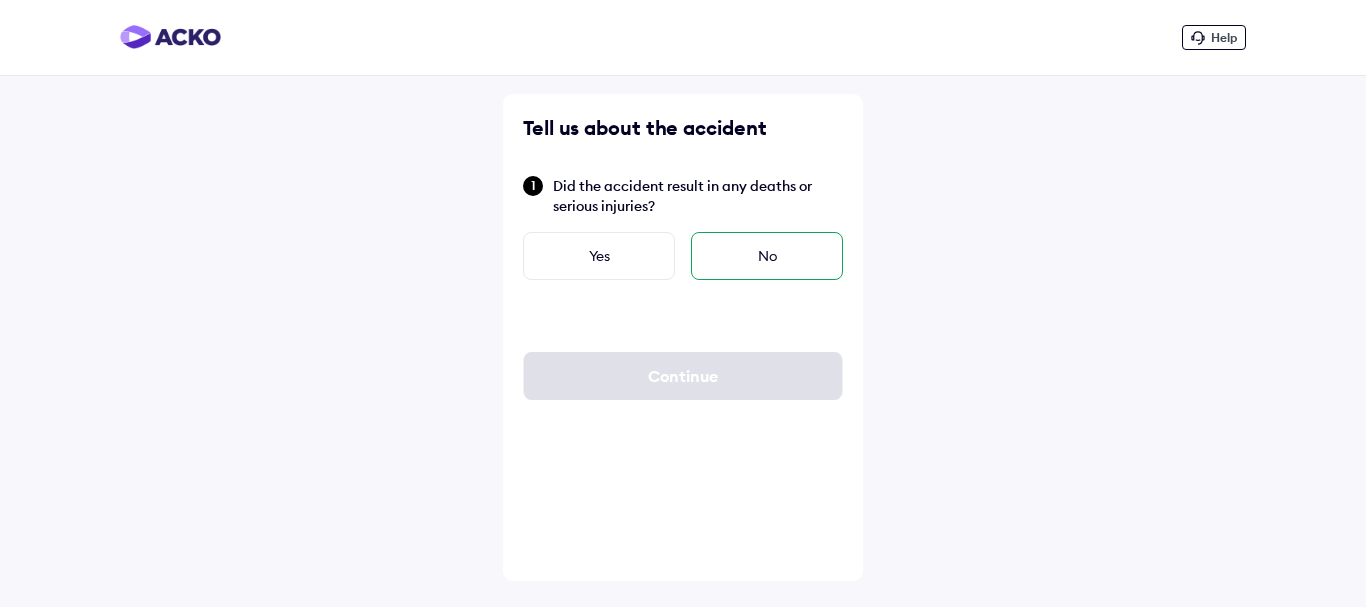 click on "No" at bounding box center [767, 256] 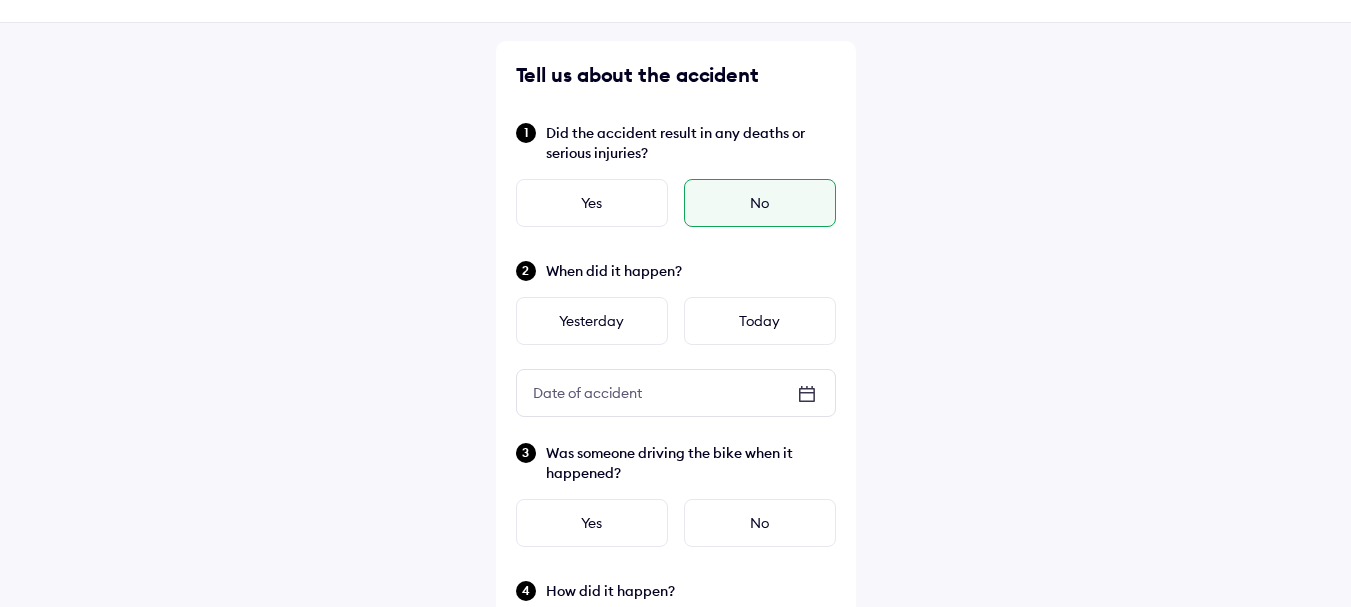 scroll, scrollTop: 100, scrollLeft: 0, axis: vertical 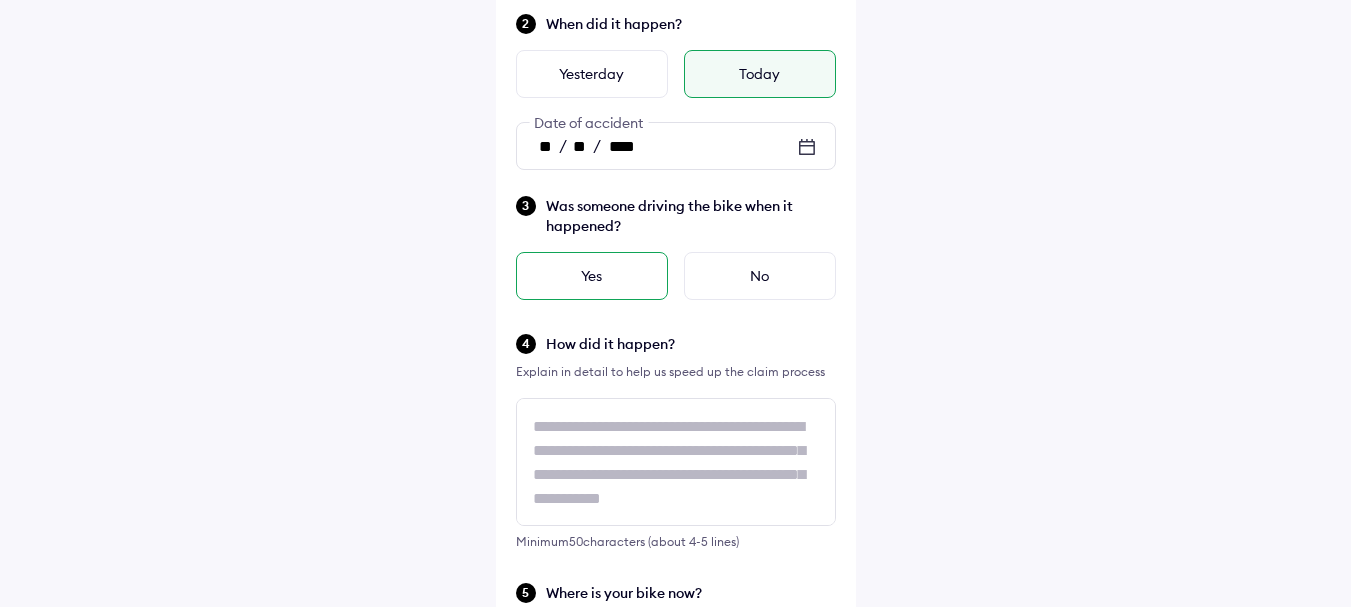 click on "Yes" at bounding box center [592, 276] 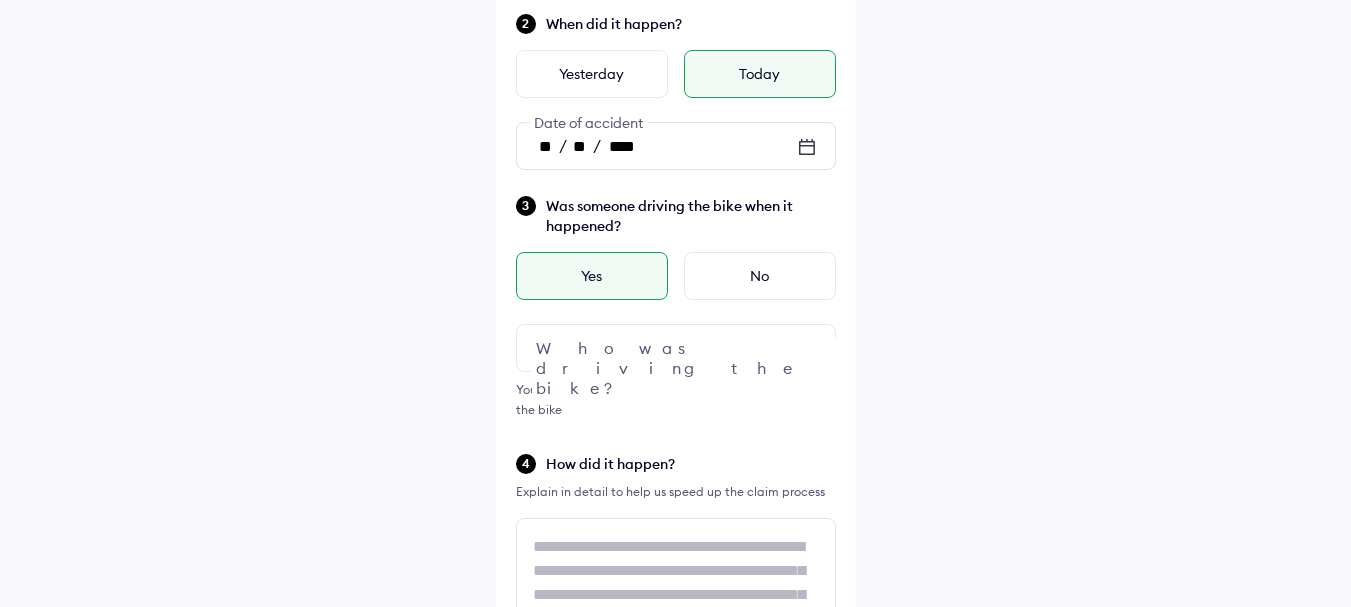 click at bounding box center (676, 348) 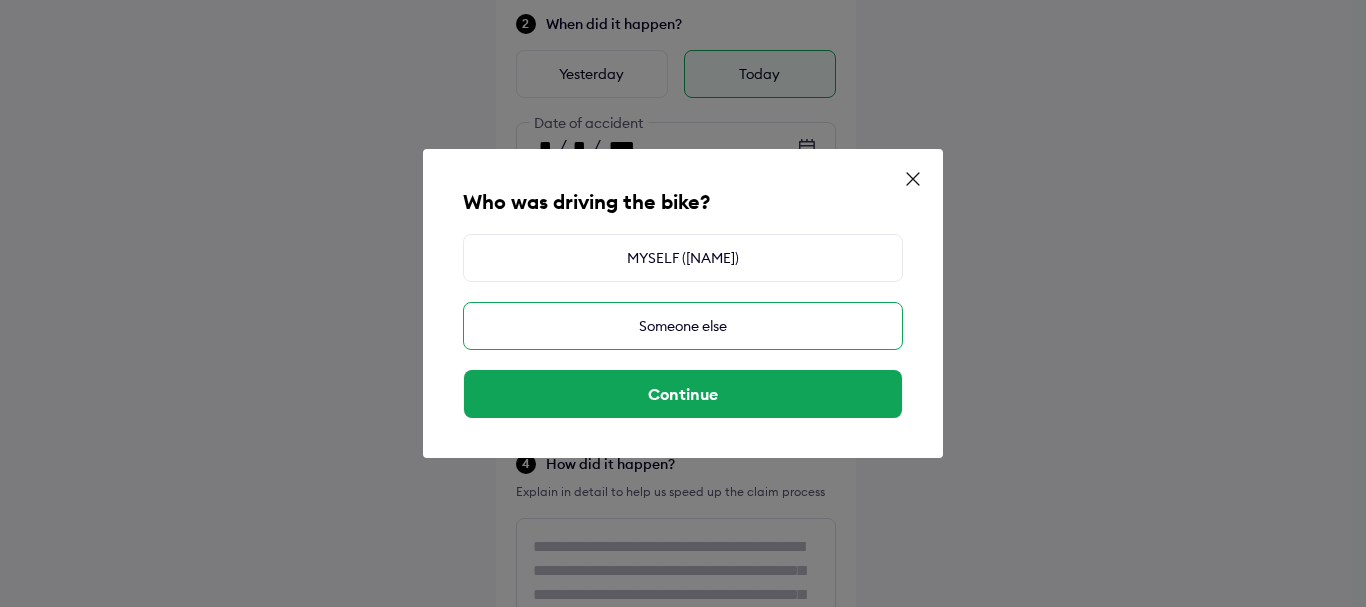 click on "Someone else" at bounding box center (683, 326) 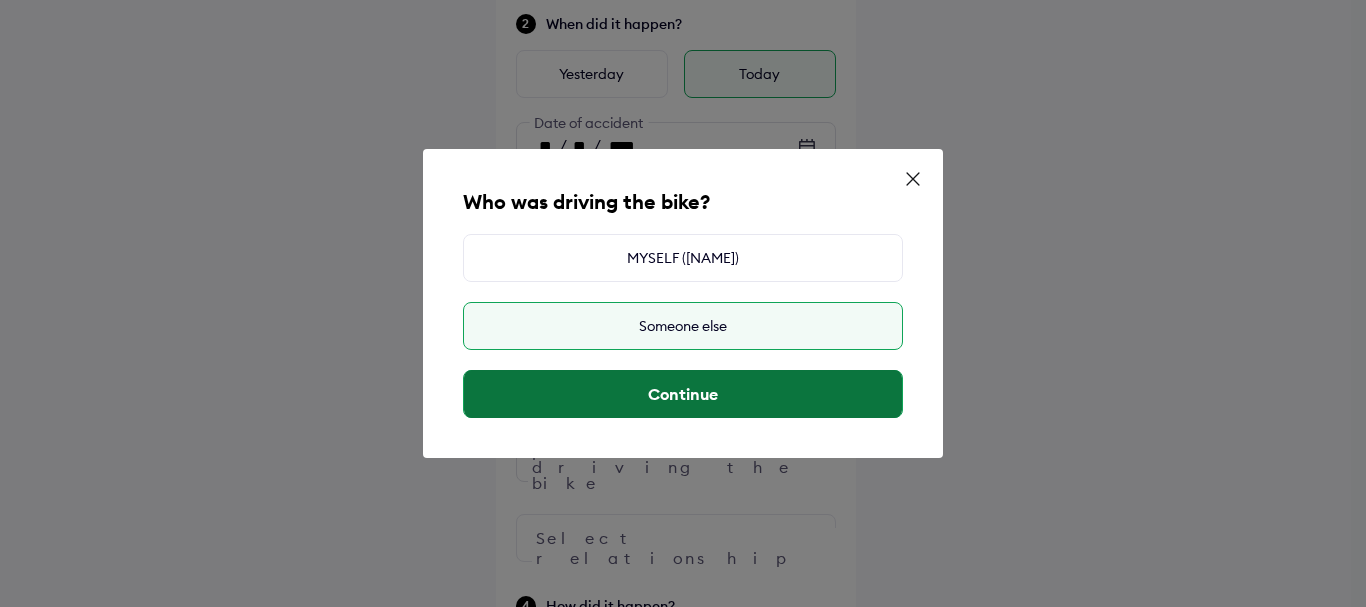 click on "Continue" at bounding box center (683, 394) 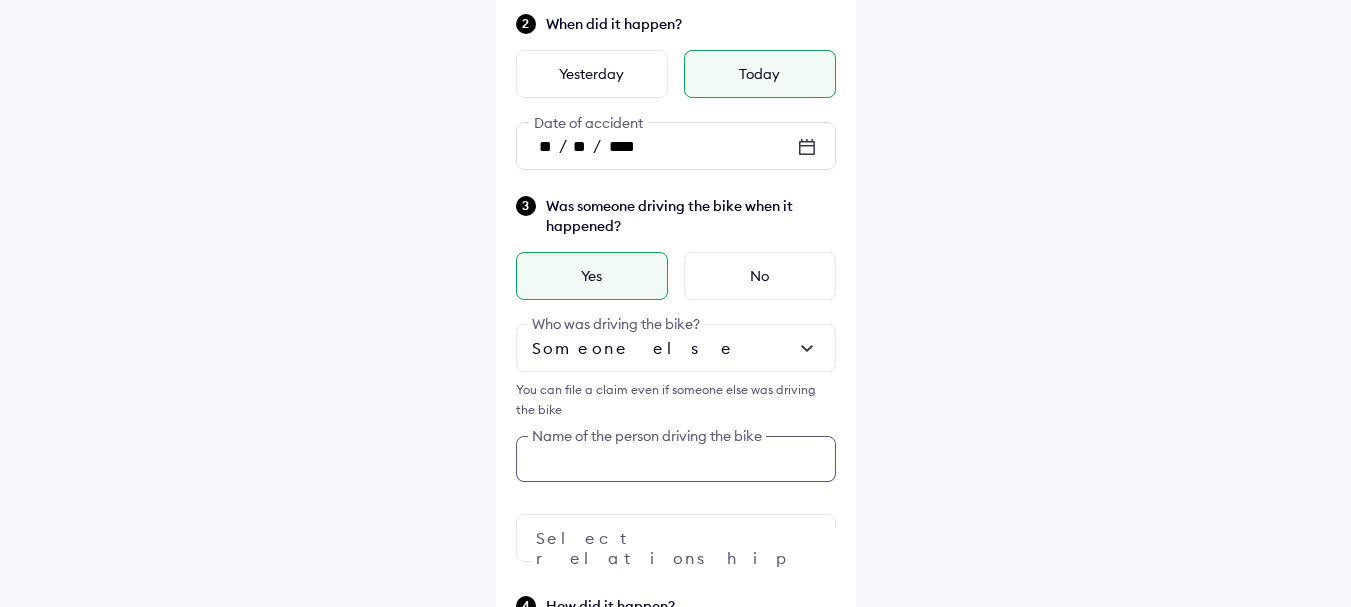 click at bounding box center [676, 459] 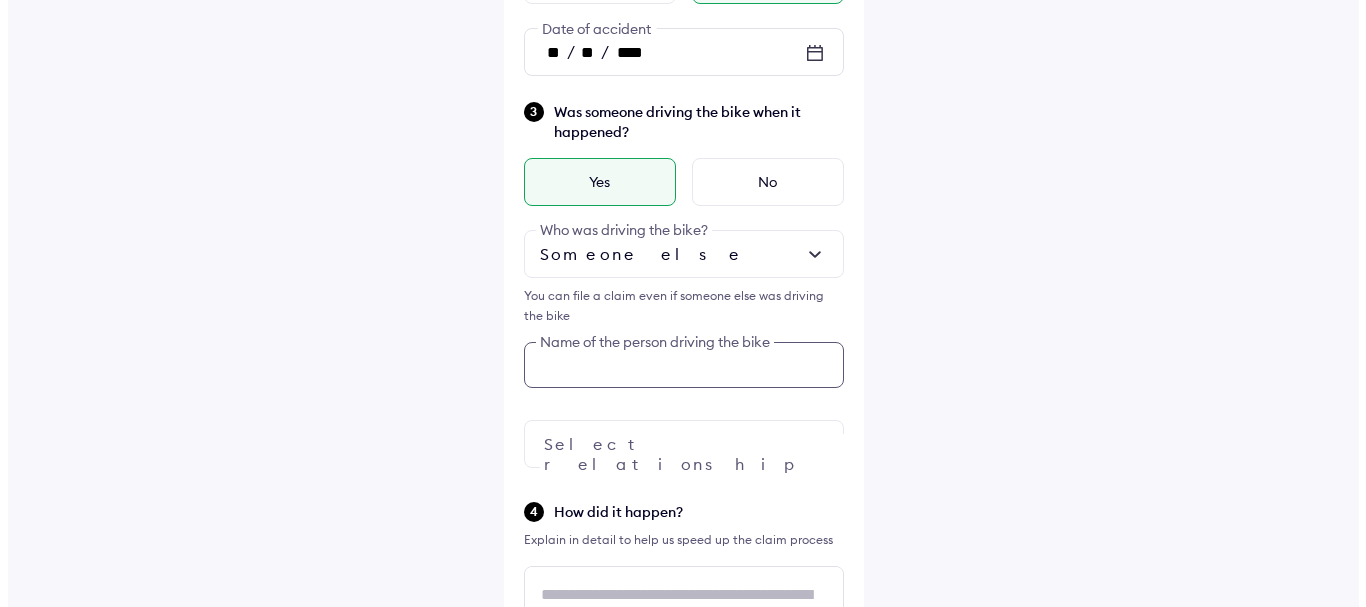 scroll, scrollTop: 456, scrollLeft: 0, axis: vertical 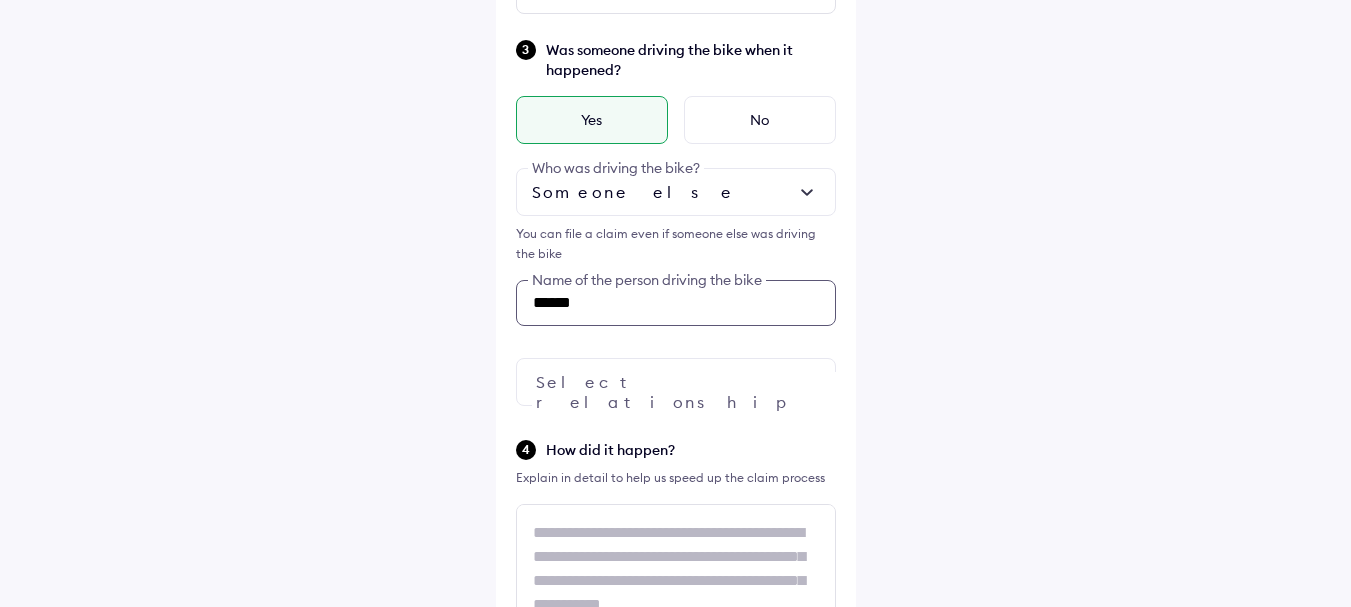 type on "******" 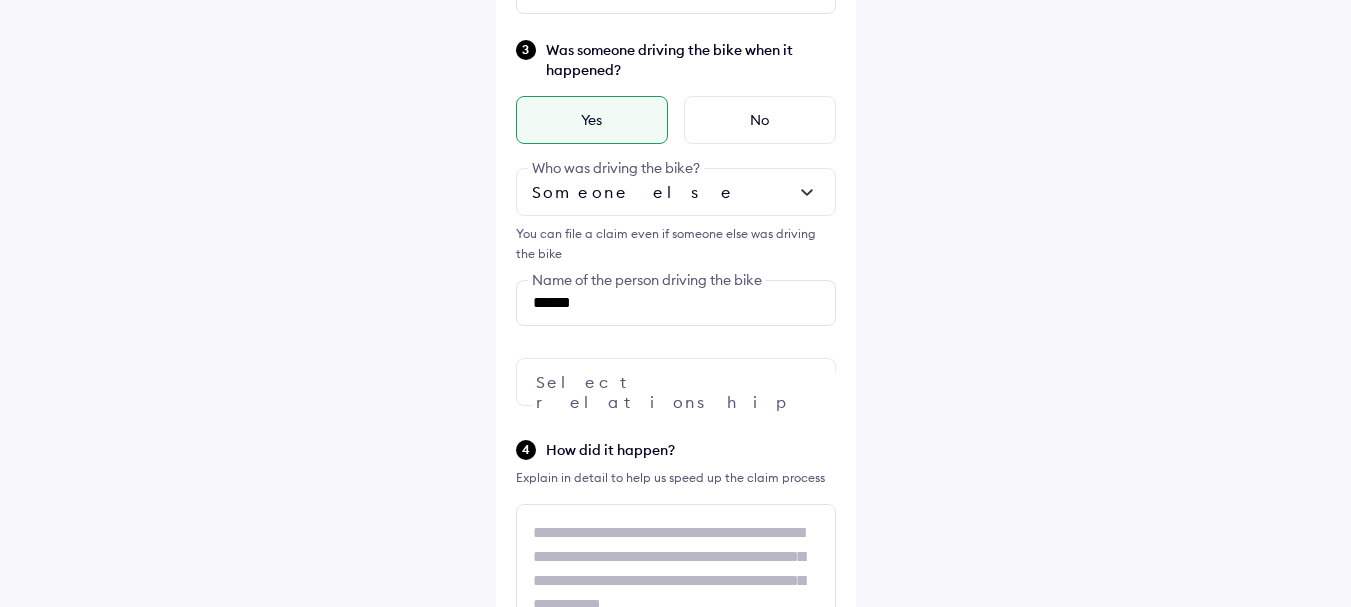 click at bounding box center (676, 382) 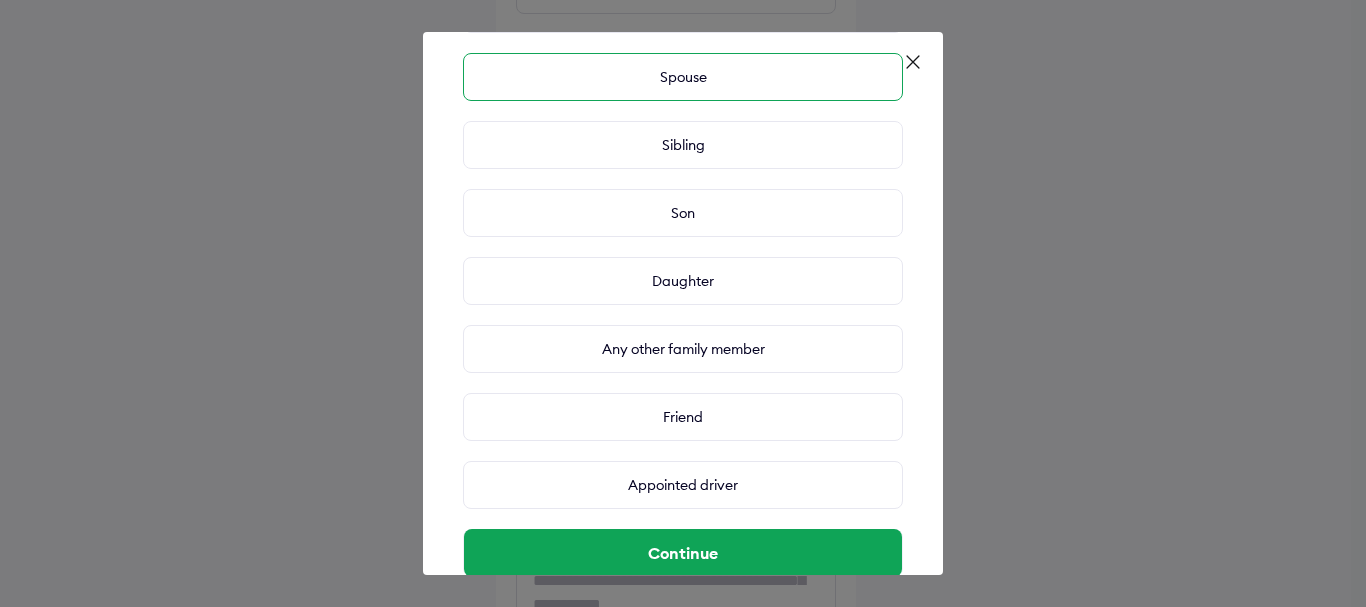 scroll, scrollTop: 0, scrollLeft: 0, axis: both 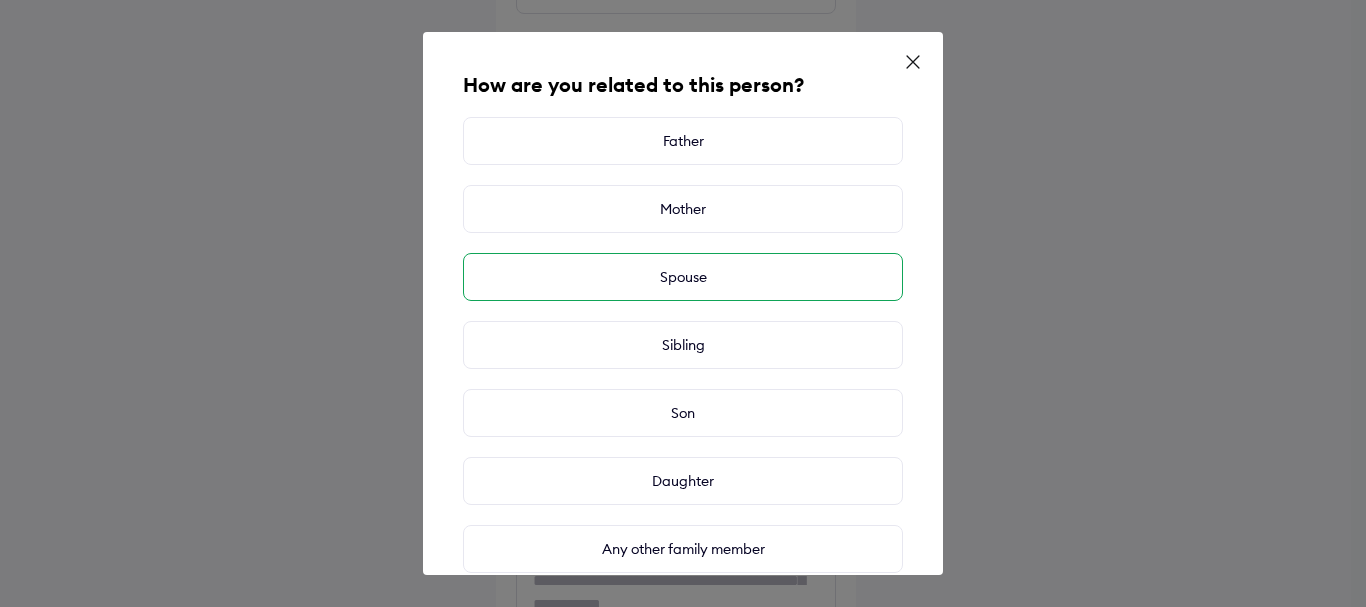 click on "Spouse" at bounding box center (683, 277) 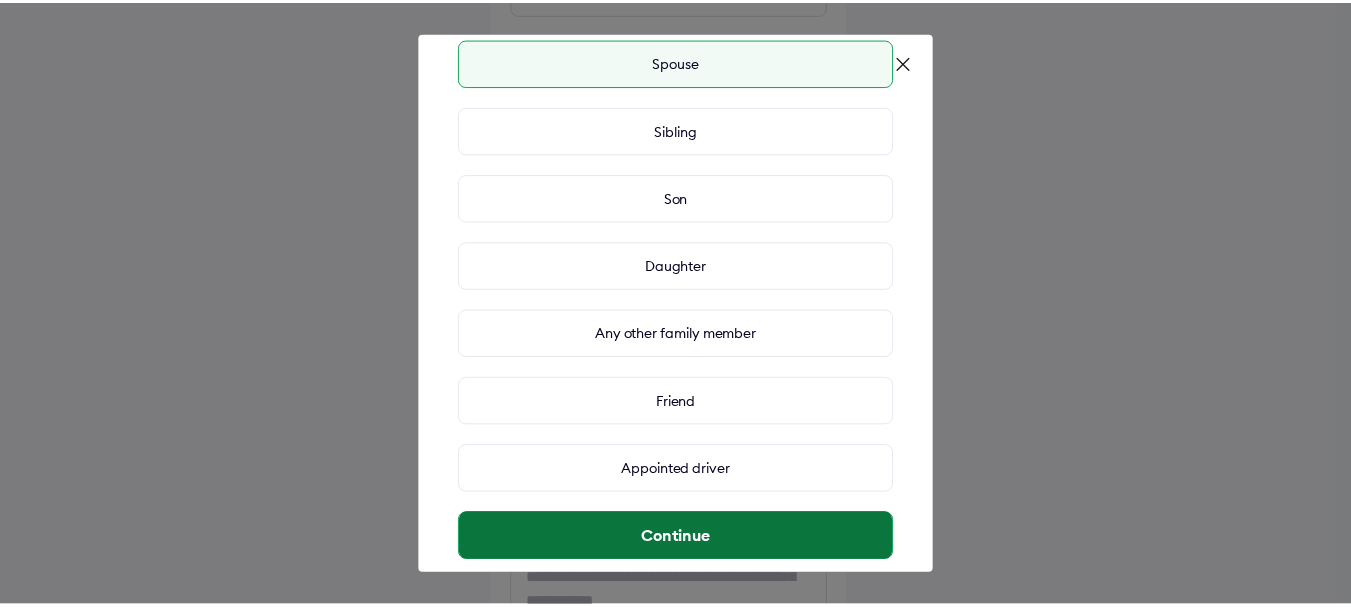 scroll, scrollTop: 242, scrollLeft: 0, axis: vertical 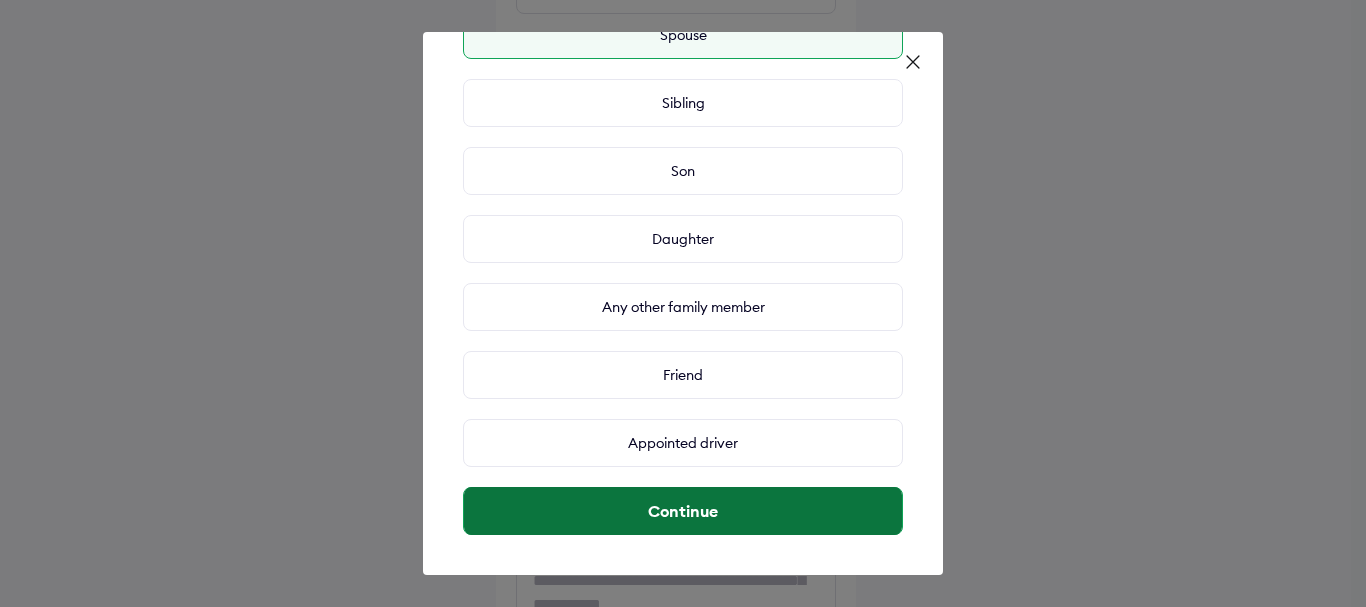 click on "Continue" at bounding box center [683, 511] 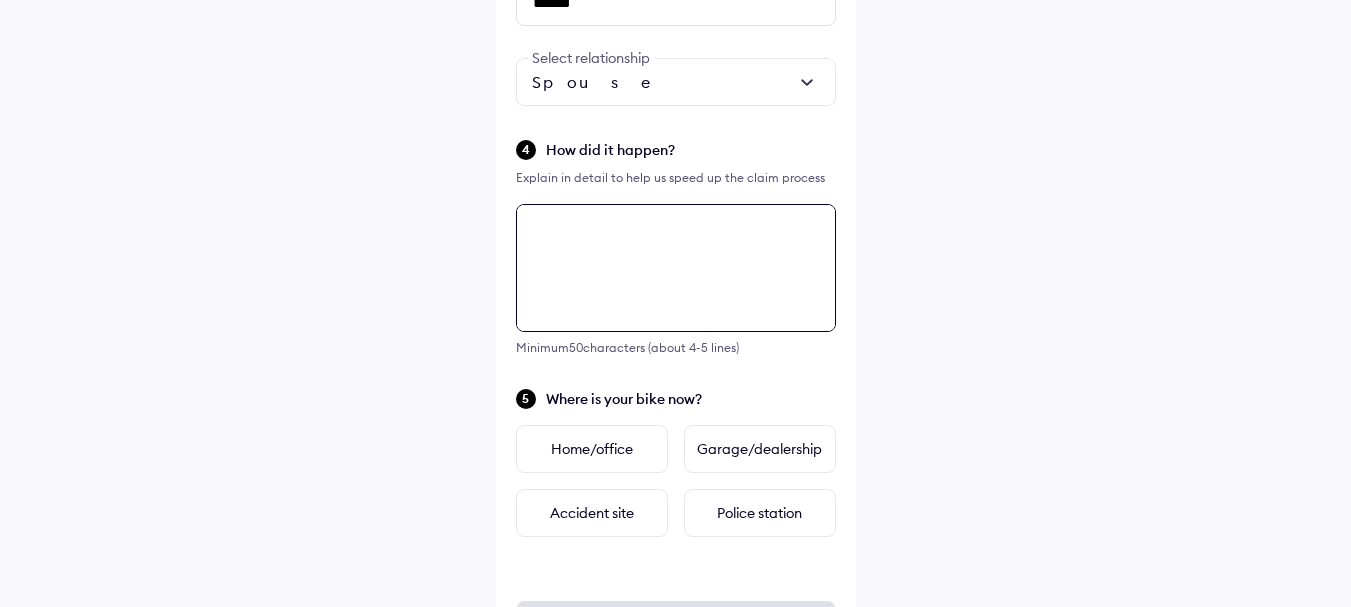 click at bounding box center [676, 268] 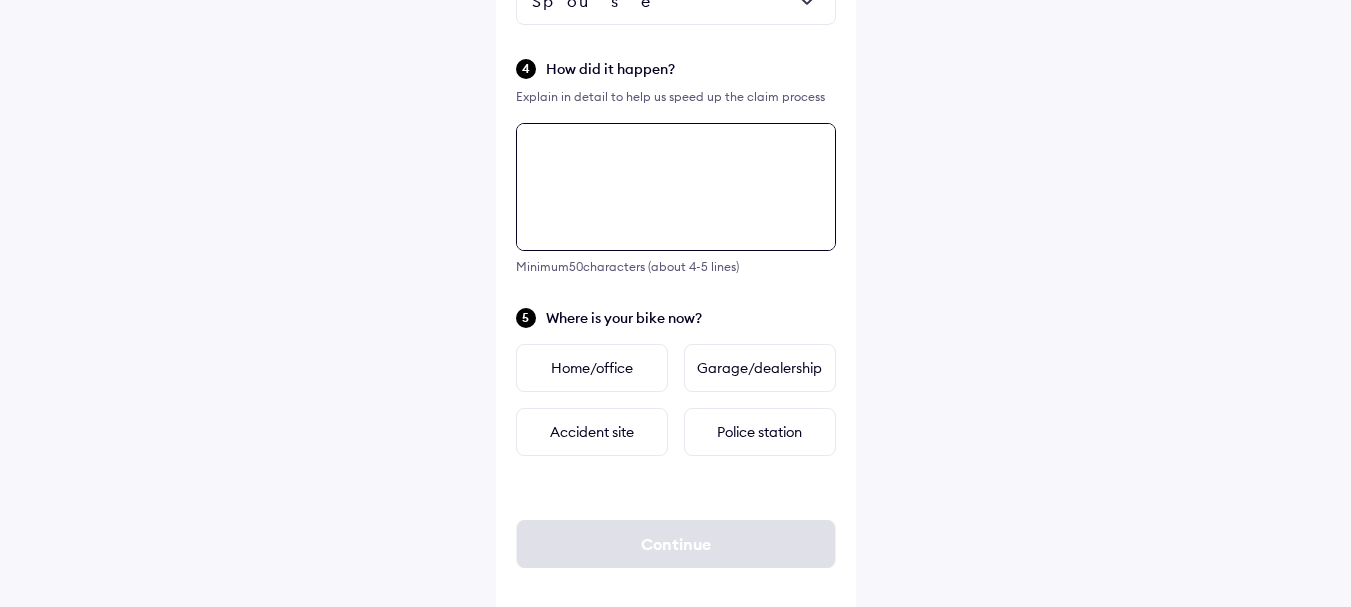 scroll, scrollTop: 858, scrollLeft: 0, axis: vertical 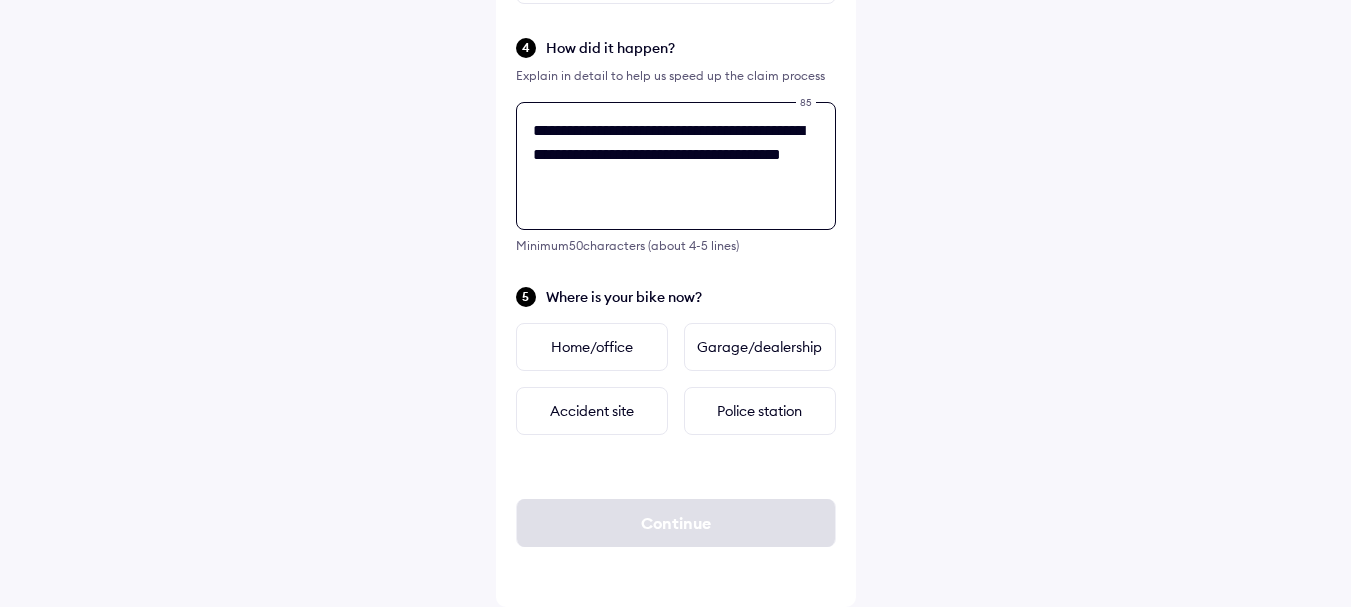 type on "**********" 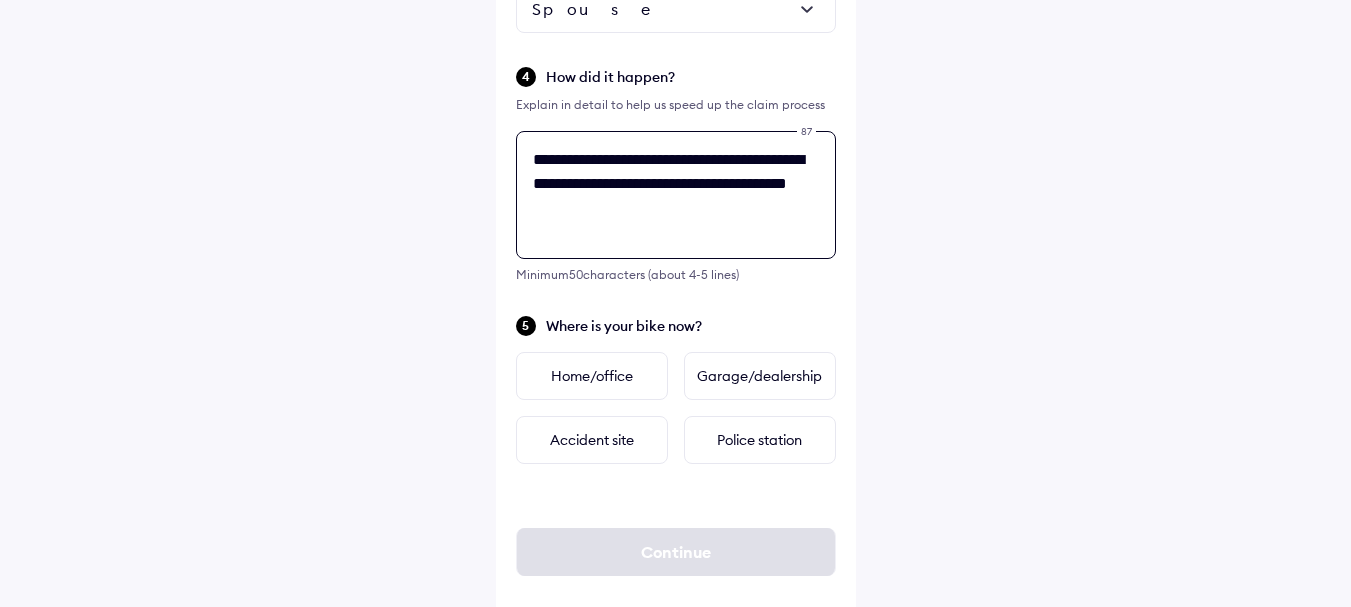 scroll, scrollTop: 858, scrollLeft: 0, axis: vertical 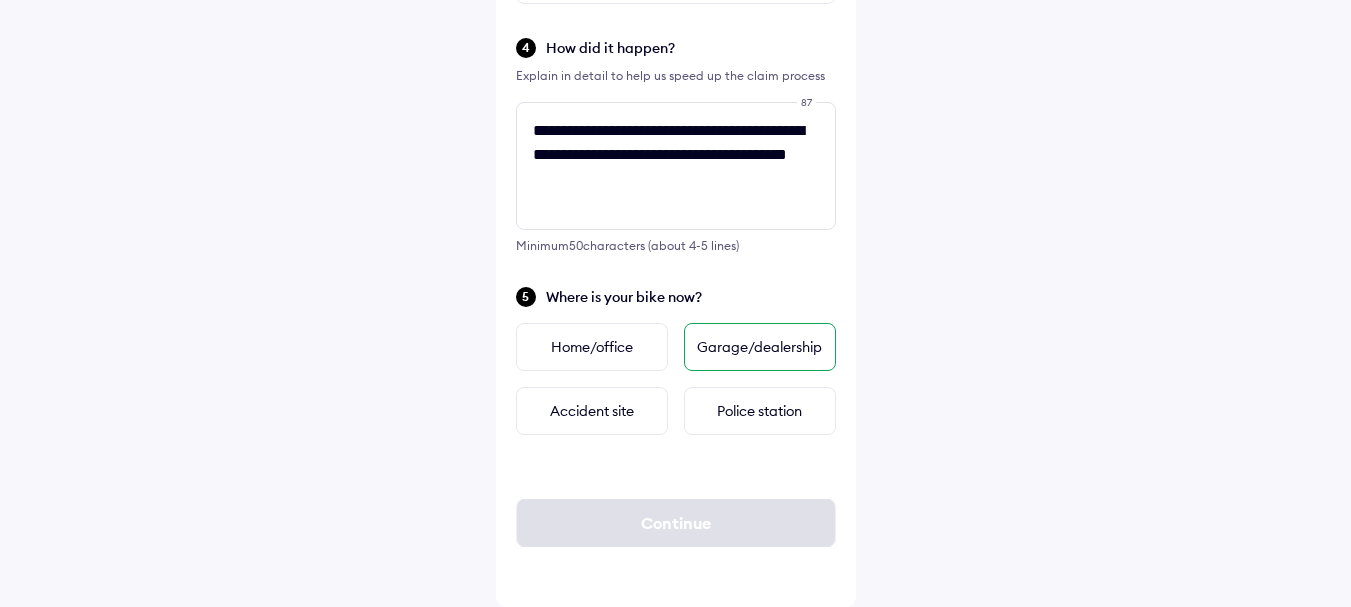 click on "Garage/dealership" at bounding box center (760, 347) 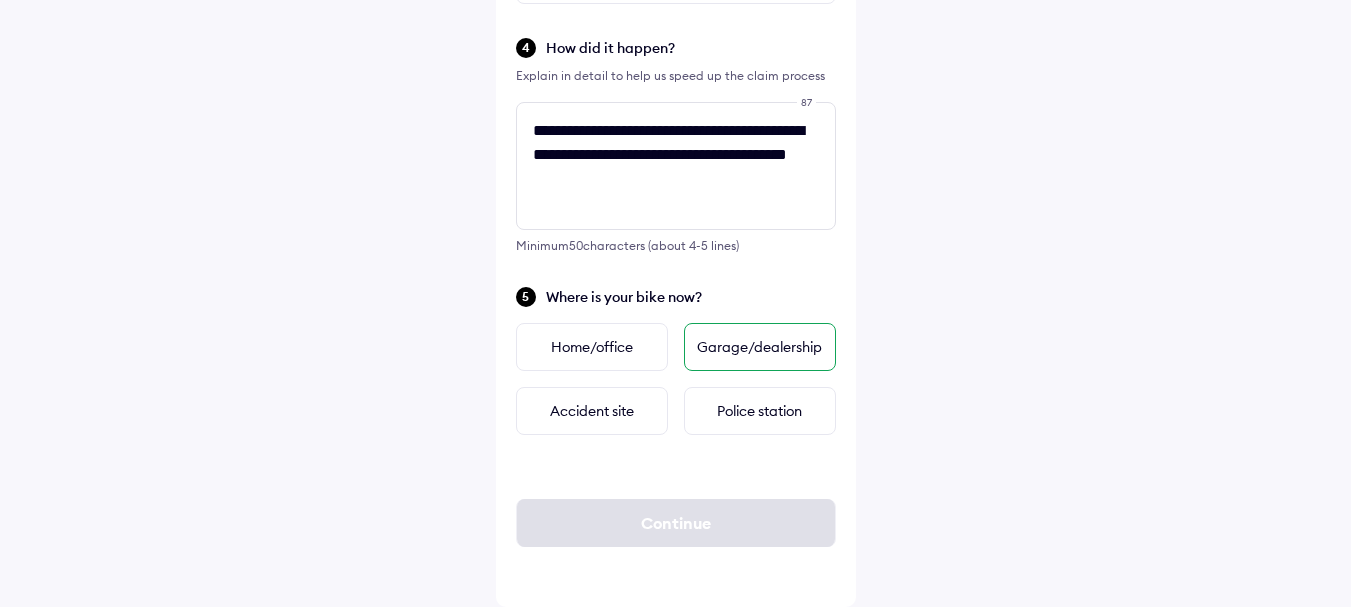 scroll, scrollTop: 0, scrollLeft: 0, axis: both 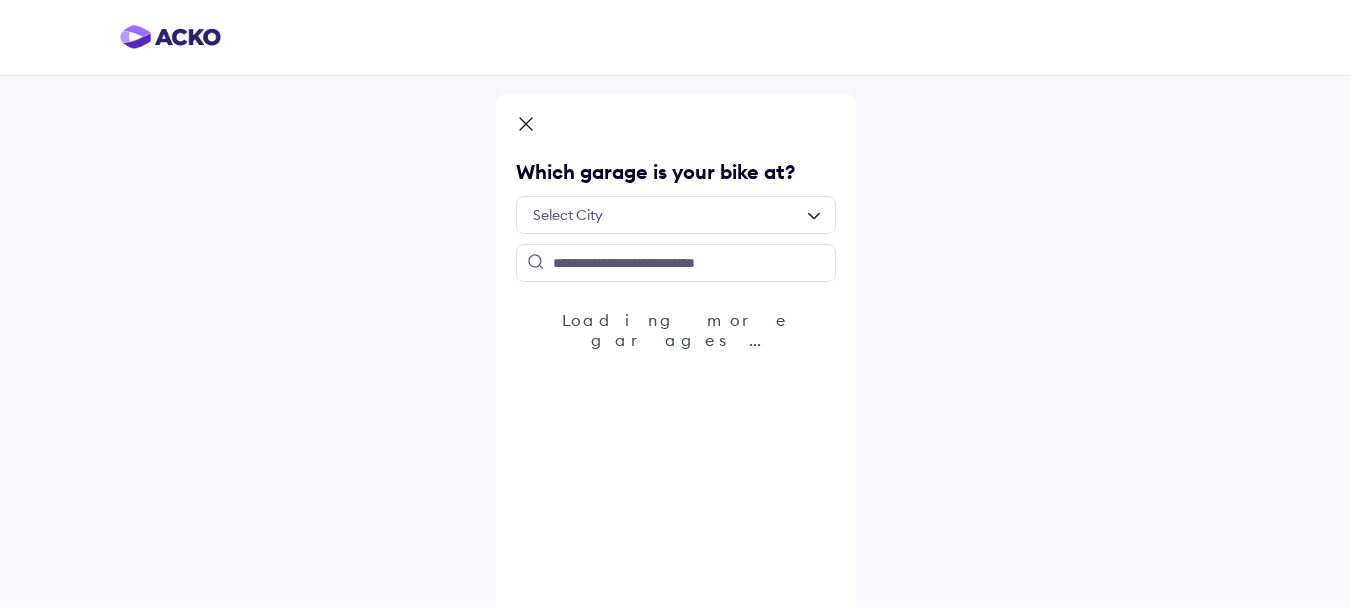 click at bounding box center (676, 215) 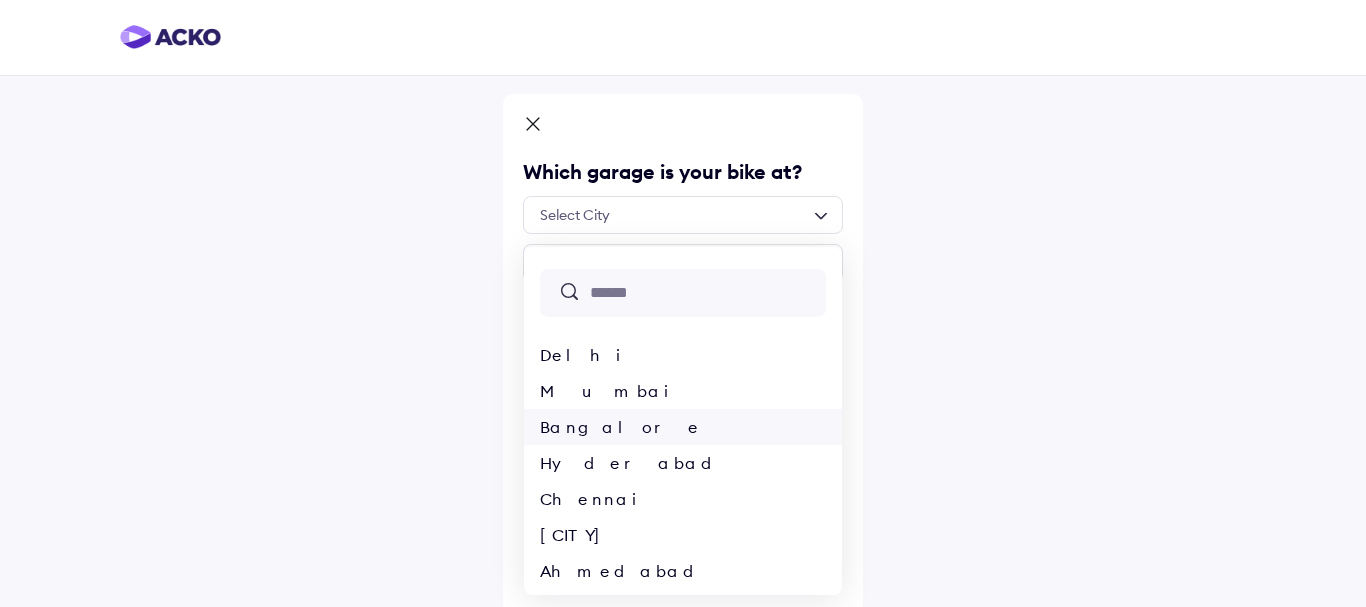 click on "Bangalore" at bounding box center [683, 427] 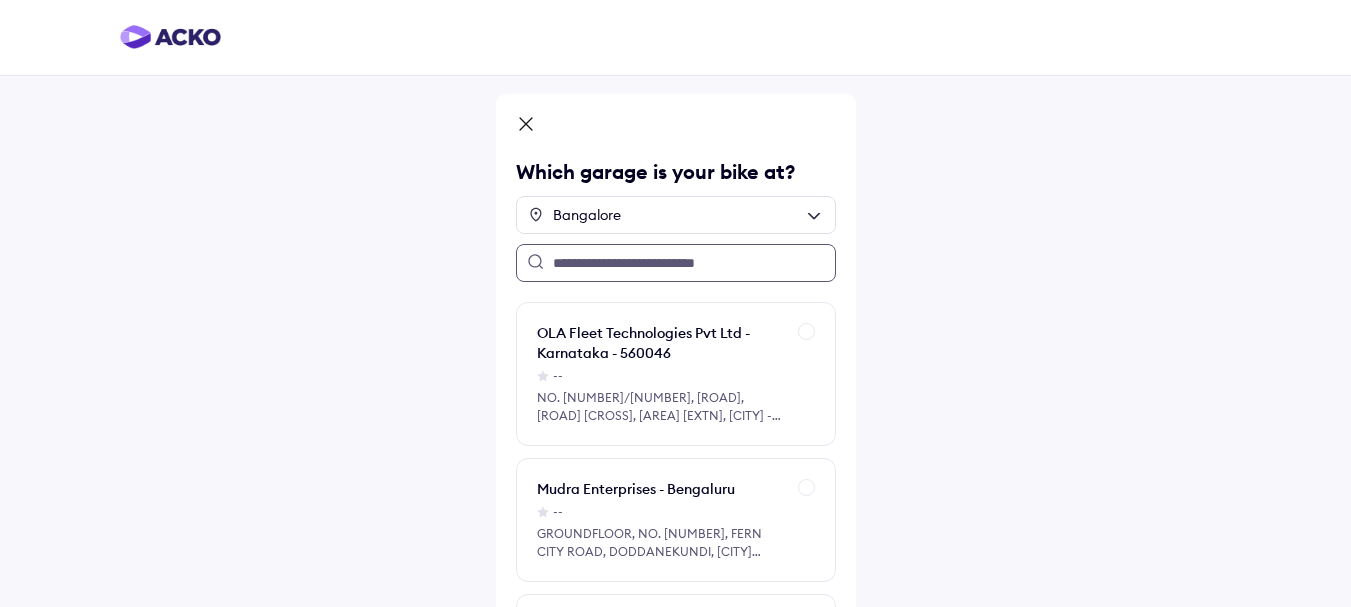 click at bounding box center (676, 263) 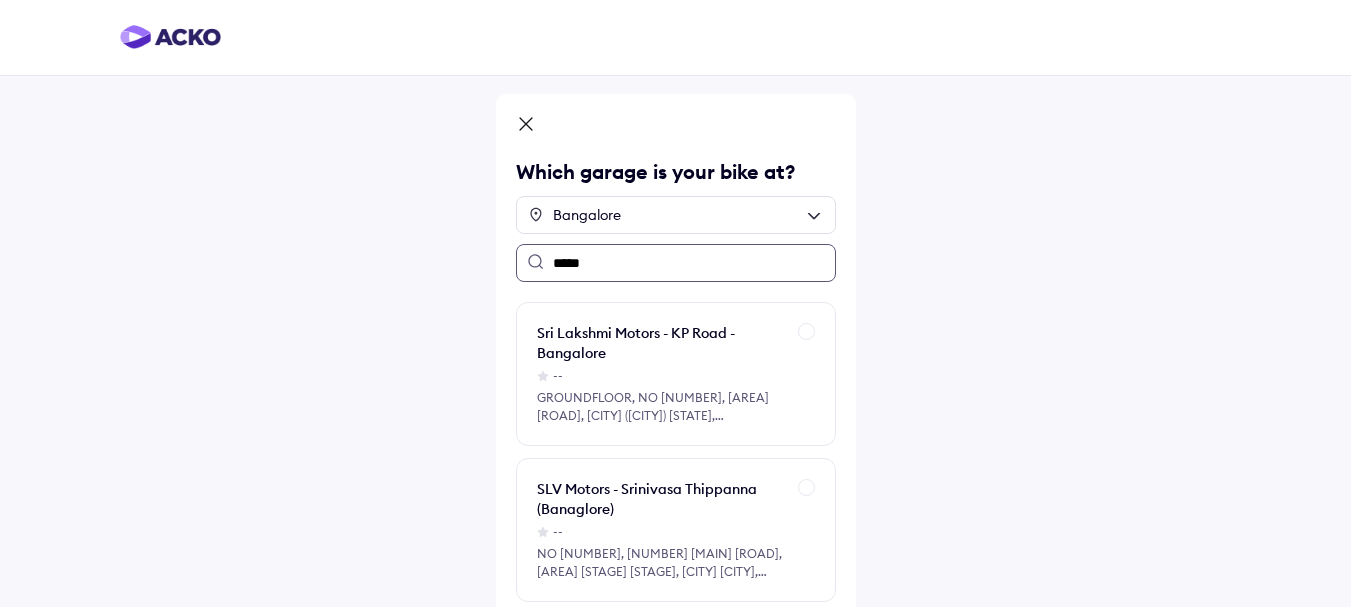 type on "******" 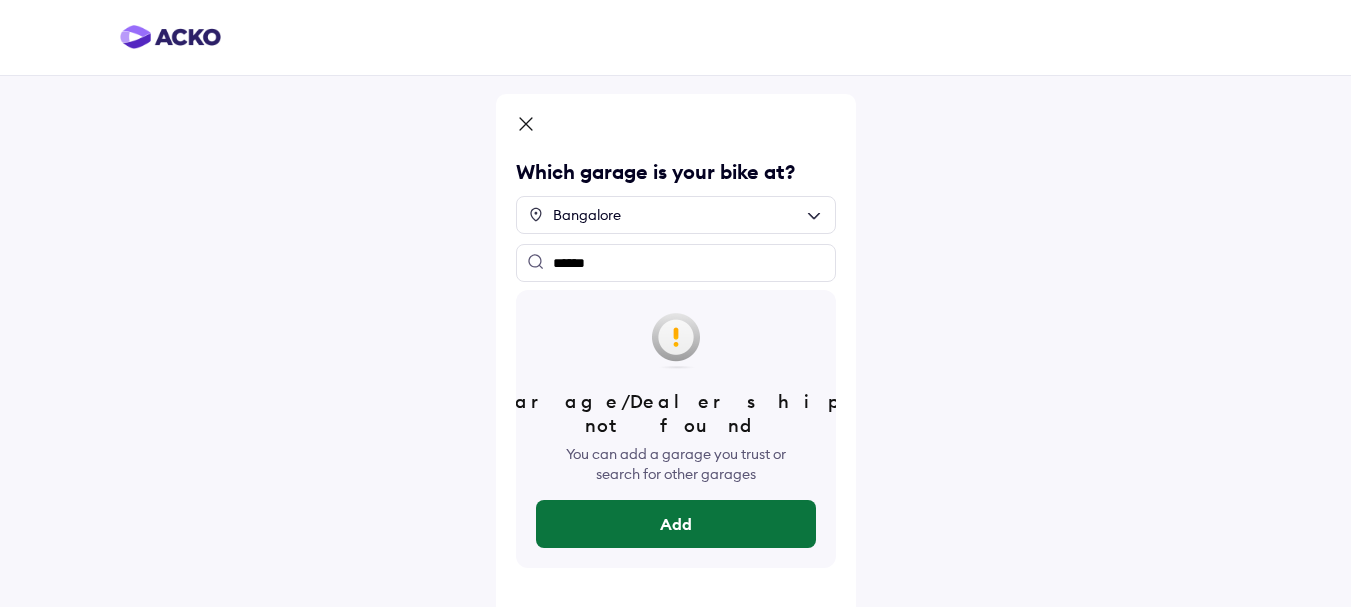 click on "Add" at bounding box center (676, 524) 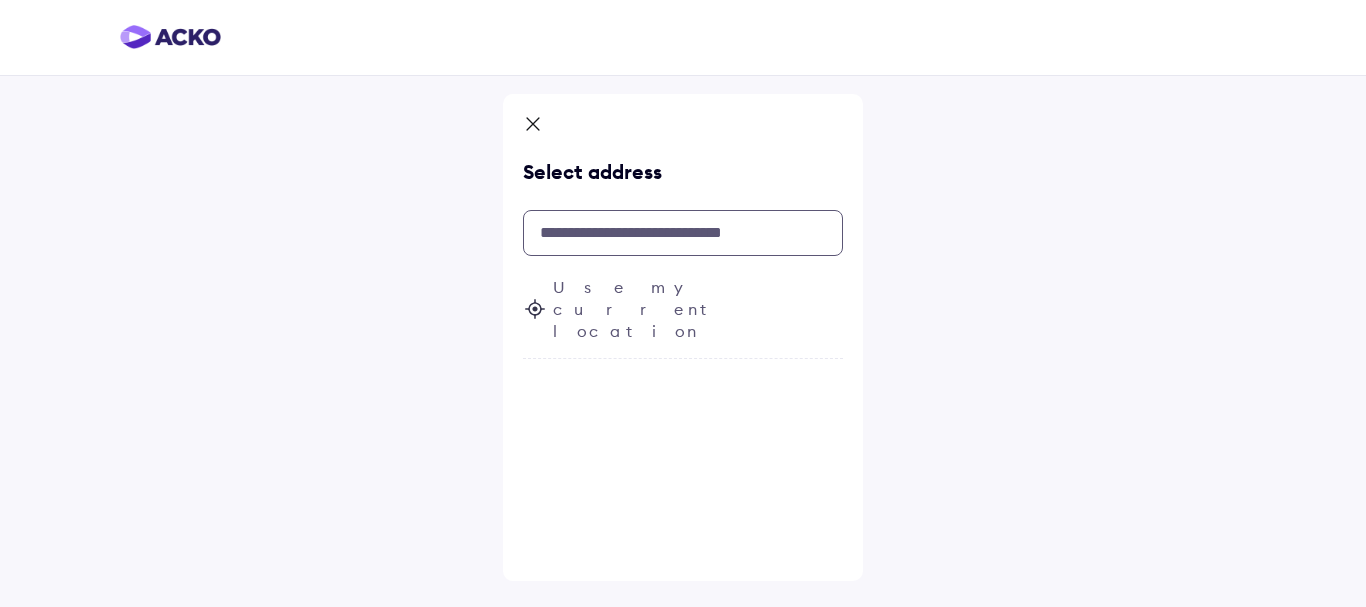click at bounding box center (683, 233) 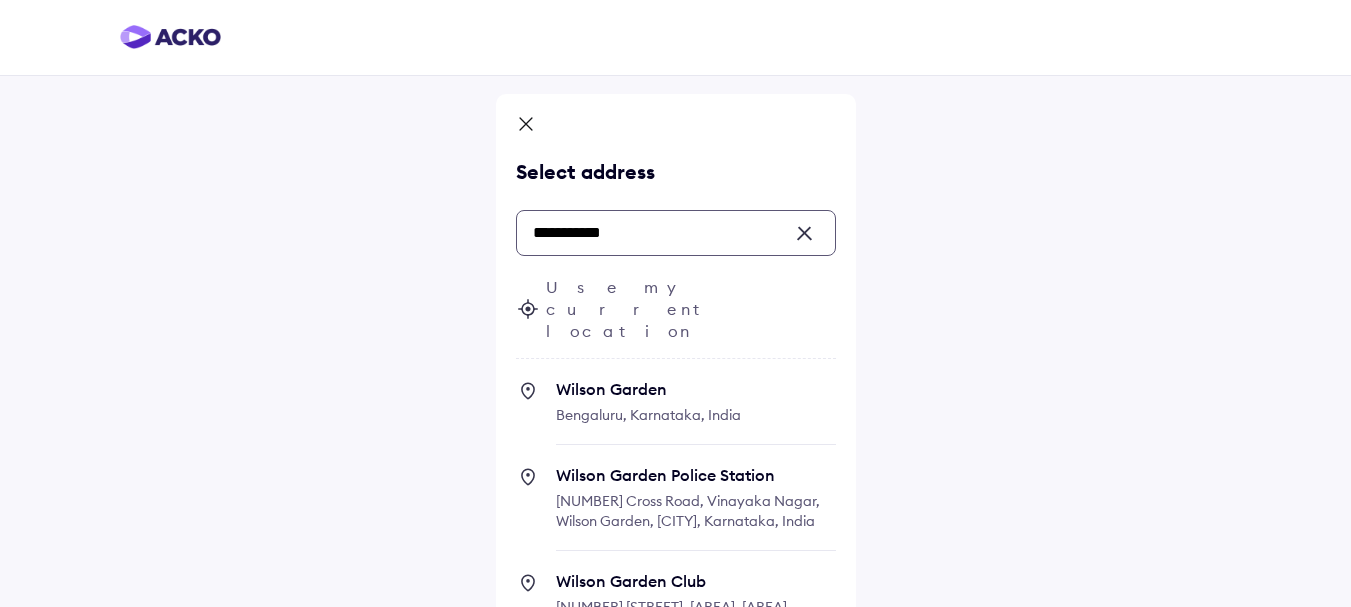 click on "Wilson Garden" at bounding box center [696, 389] 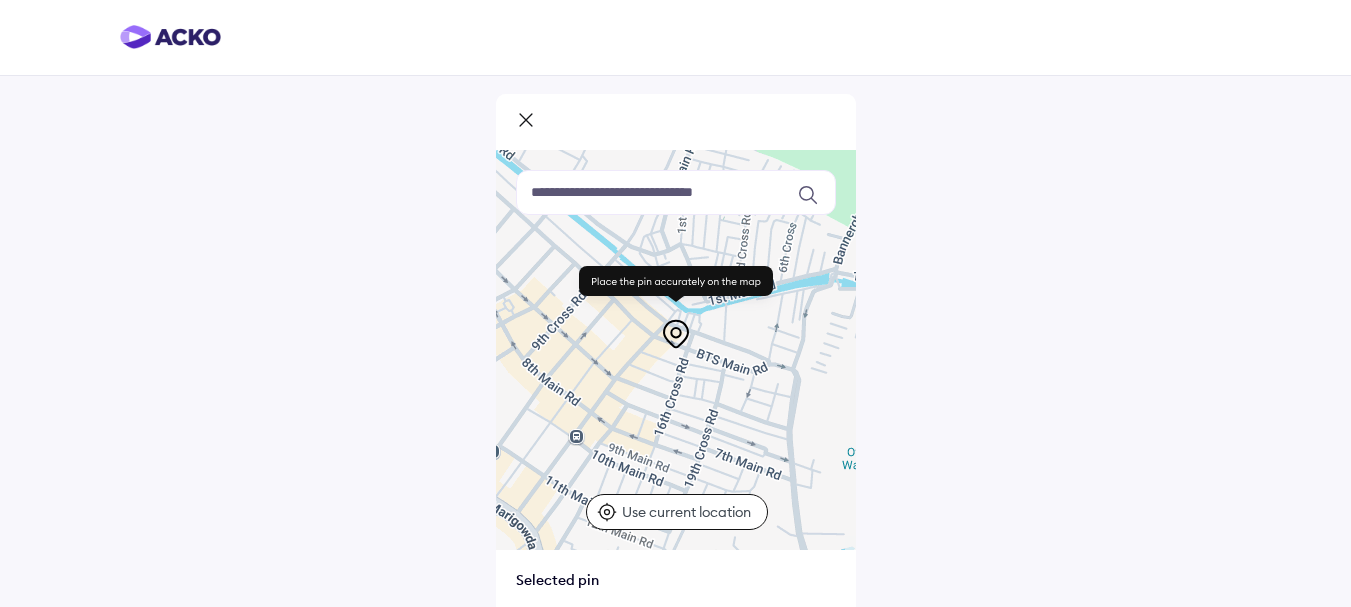 drag, startPoint x: 768, startPoint y: 376, endPoint x: 634, endPoint y: 407, distance: 137.53908 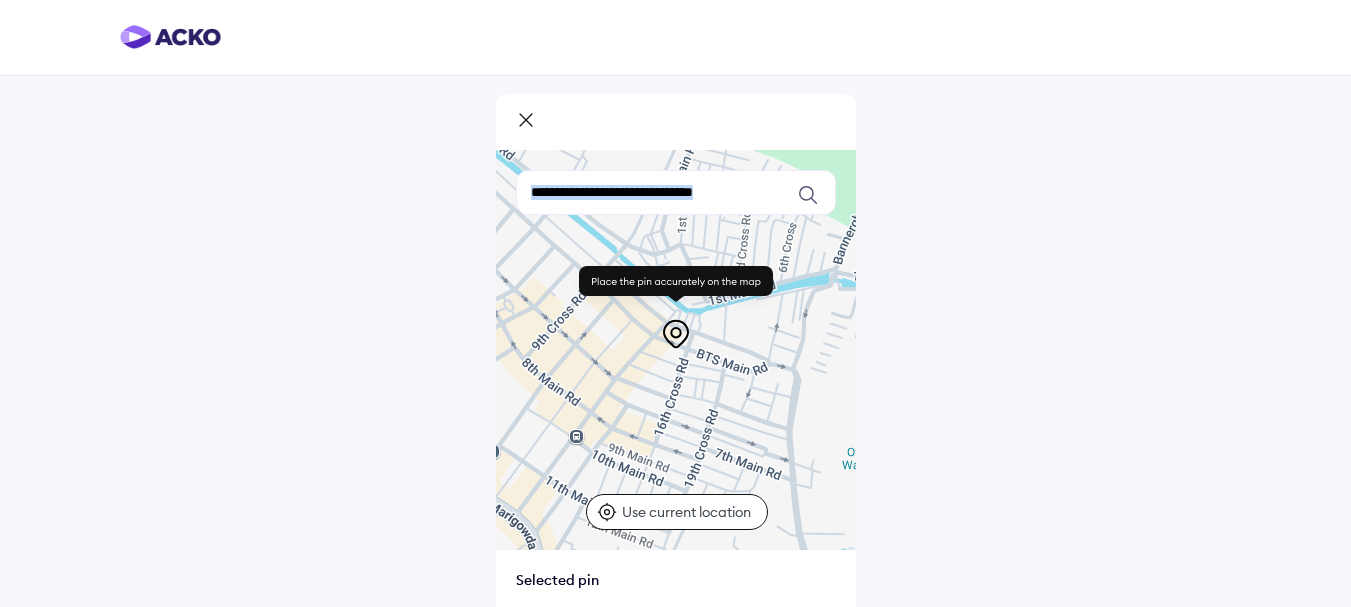 drag, startPoint x: 697, startPoint y: 341, endPoint x: 698, endPoint y: 395, distance: 54.00926 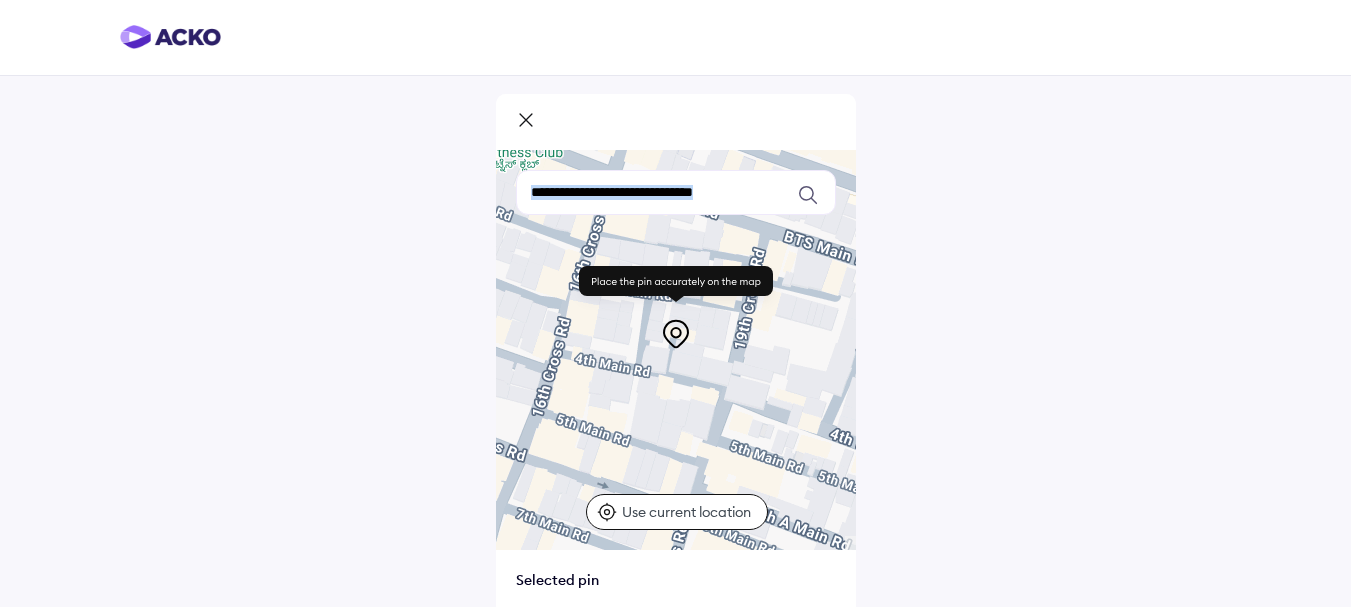 click at bounding box center [676, 350] 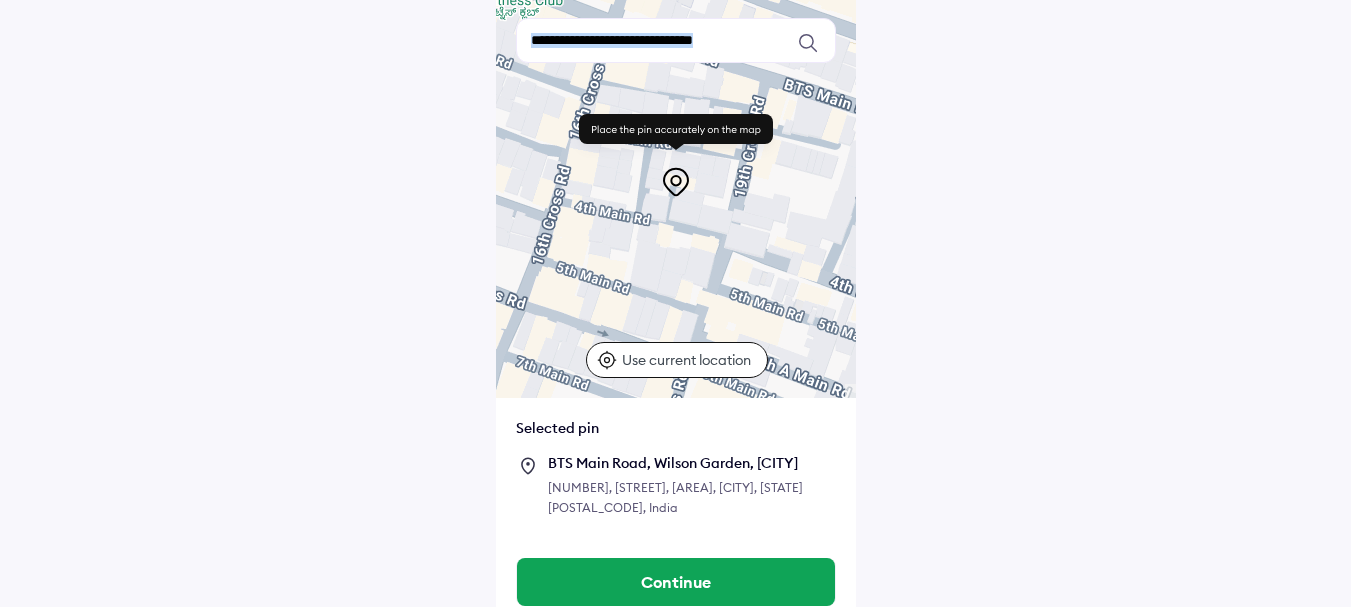 scroll, scrollTop: 171, scrollLeft: 0, axis: vertical 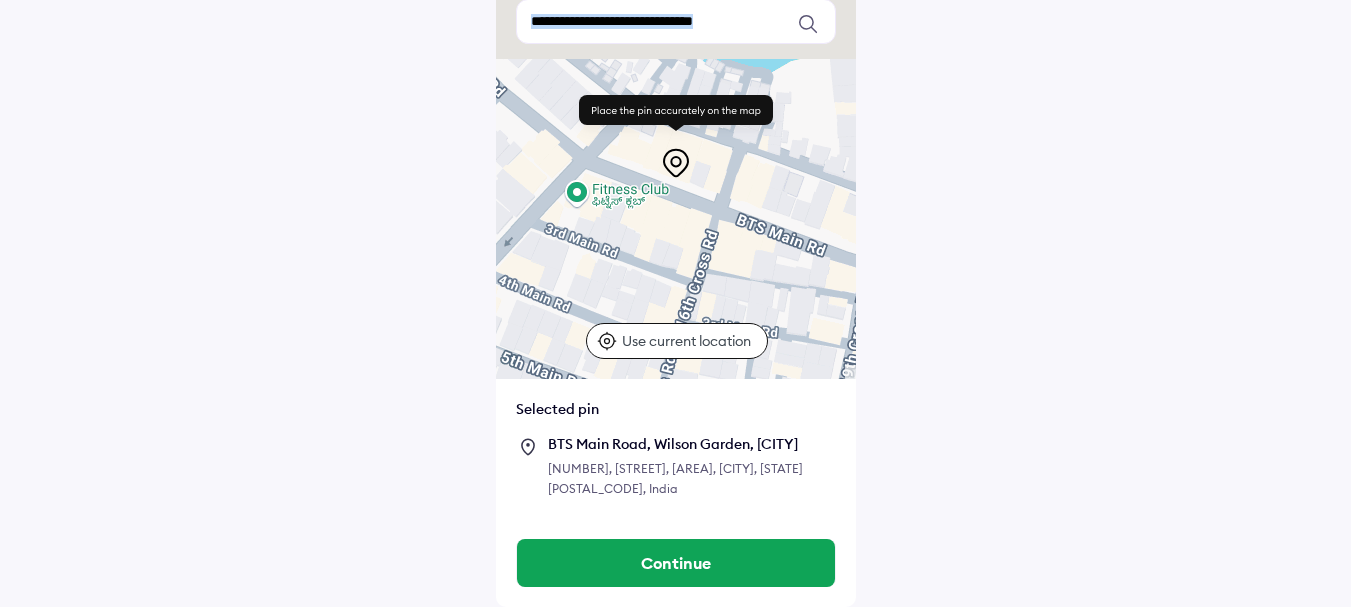 drag, startPoint x: 630, startPoint y: 189, endPoint x: 736, endPoint y: 401, distance: 237.02321 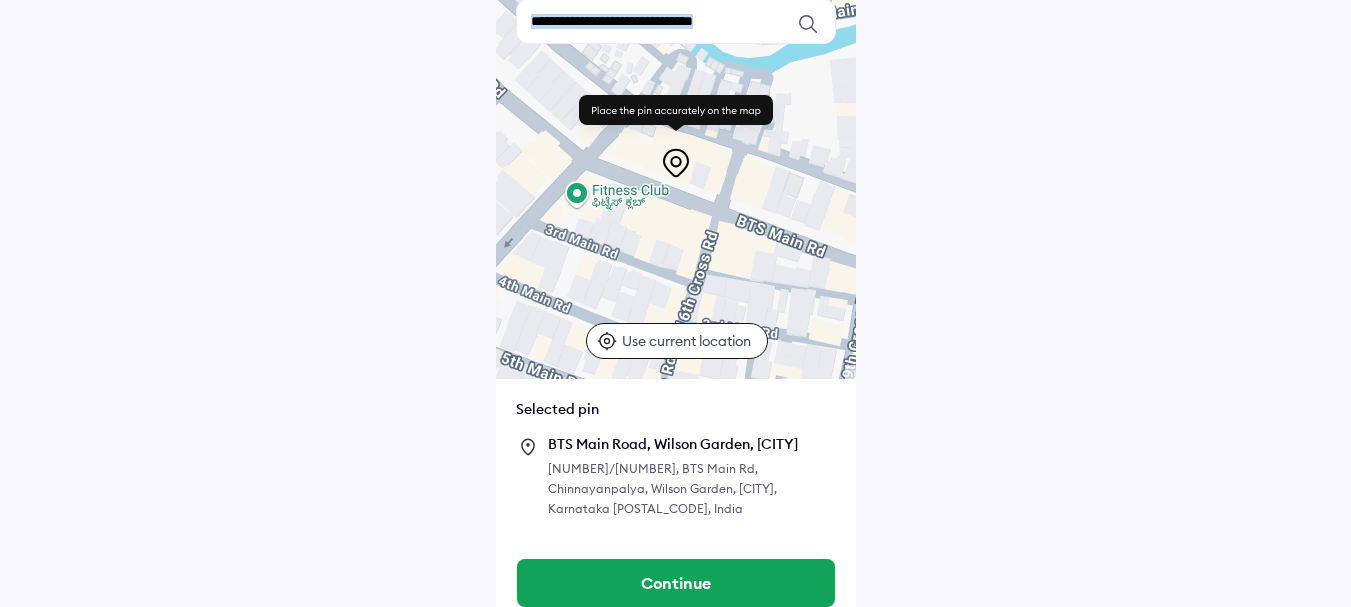click at bounding box center [676, 135] 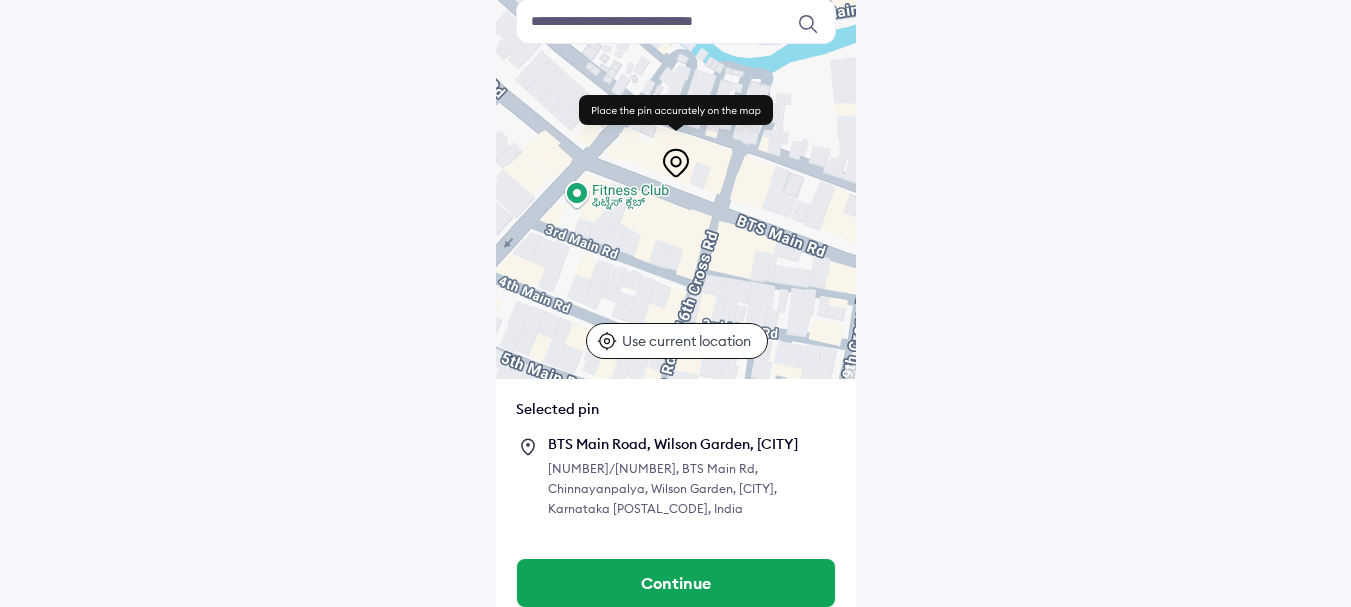 drag, startPoint x: 599, startPoint y: 163, endPoint x: 632, endPoint y: 158, distance: 33.37664 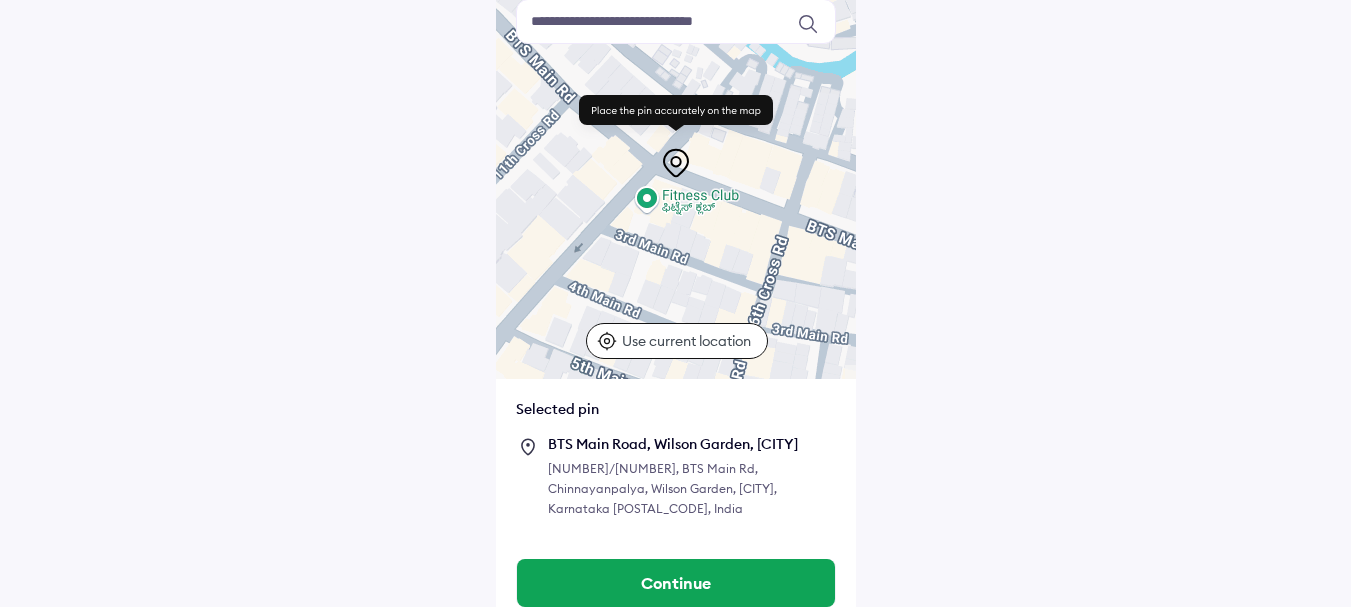 drag, startPoint x: 654, startPoint y: 246, endPoint x: 715, endPoint y: 250, distance: 61.13101 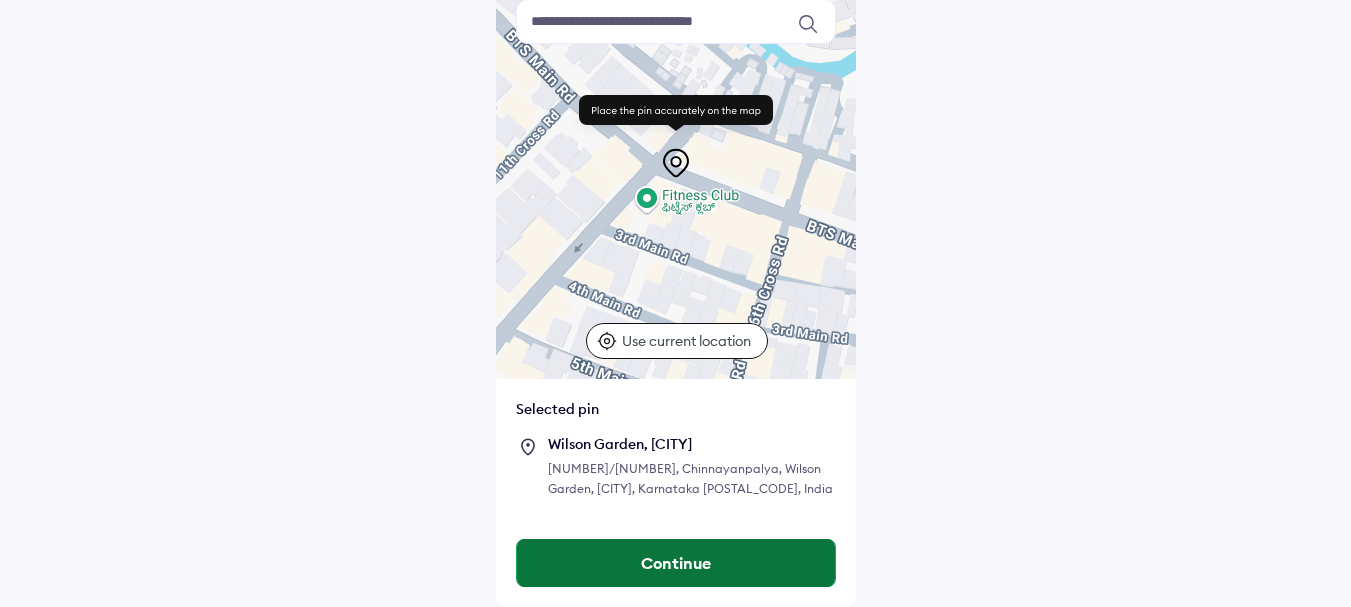 click on "Continue" at bounding box center (676, 563) 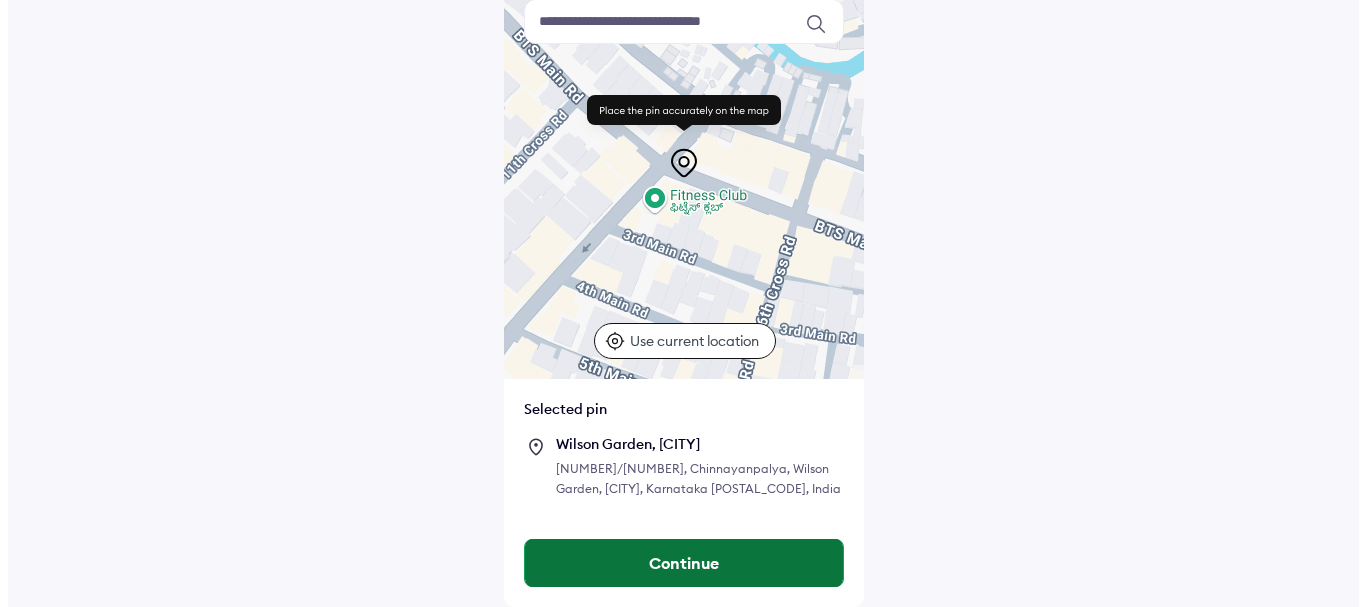 scroll, scrollTop: 0, scrollLeft: 0, axis: both 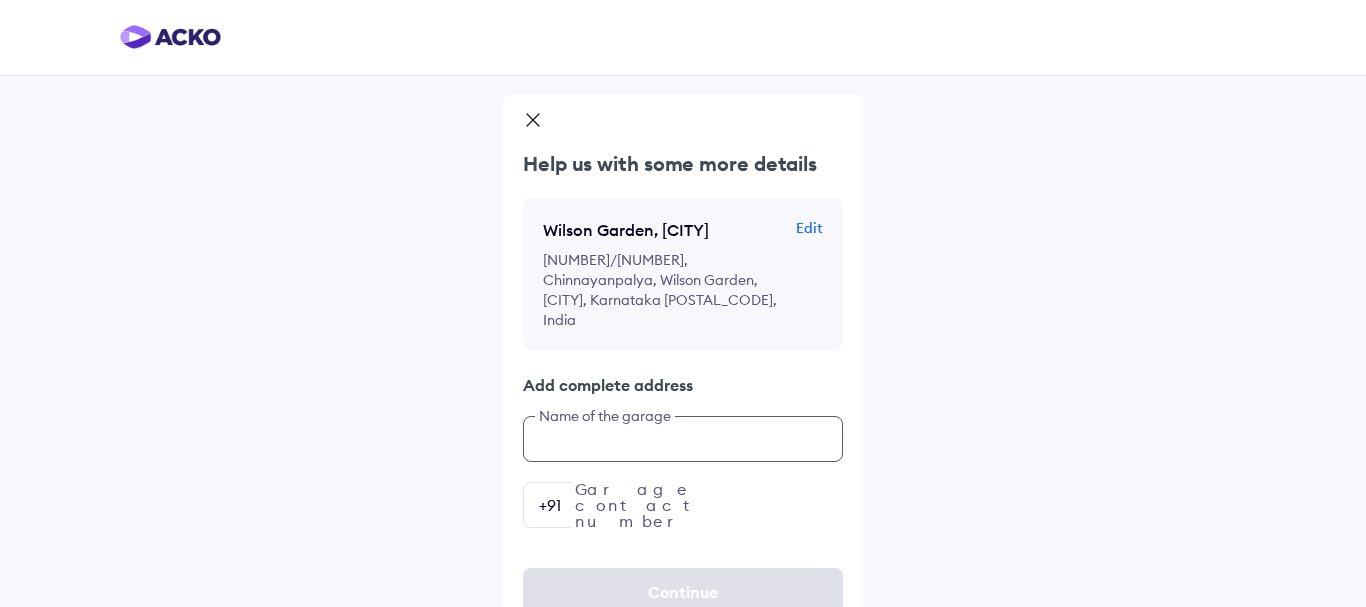 click at bounding box center [683, 439] 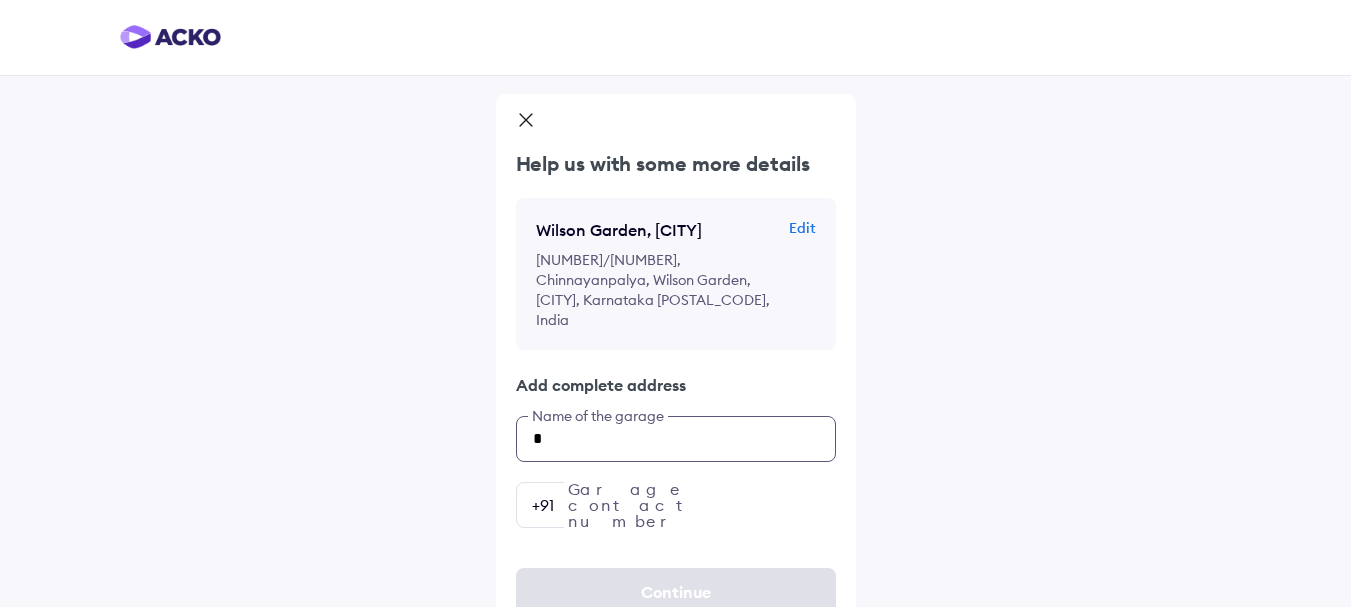 type on "*" 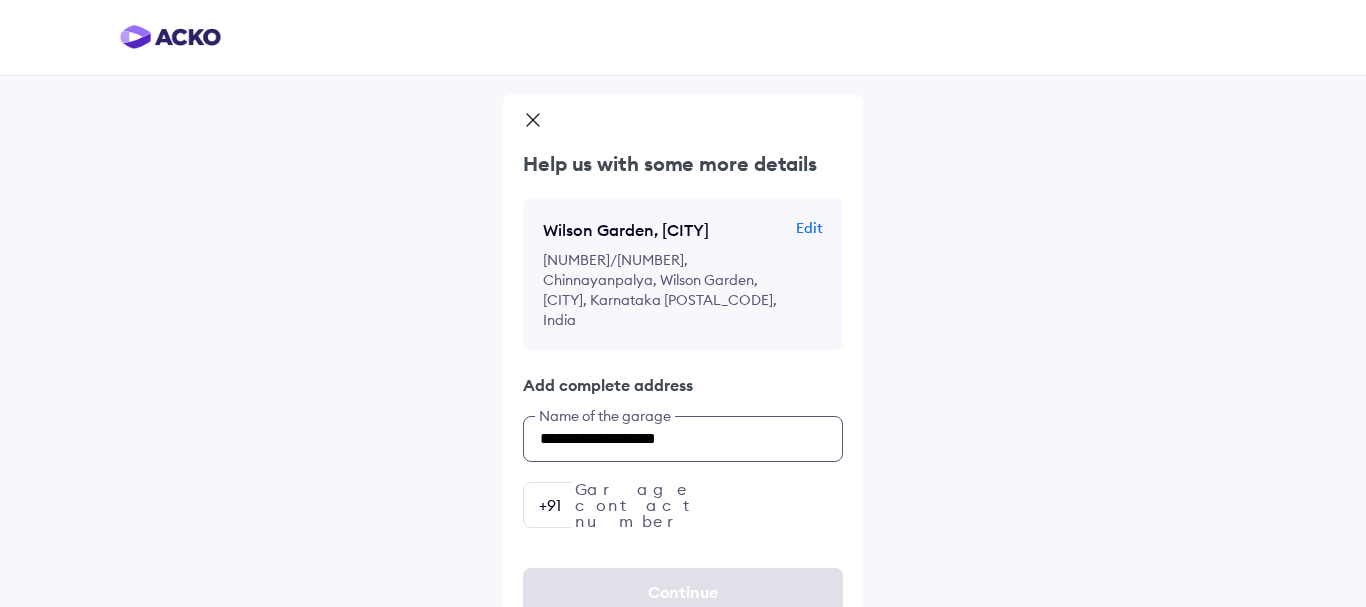 type on "**********" 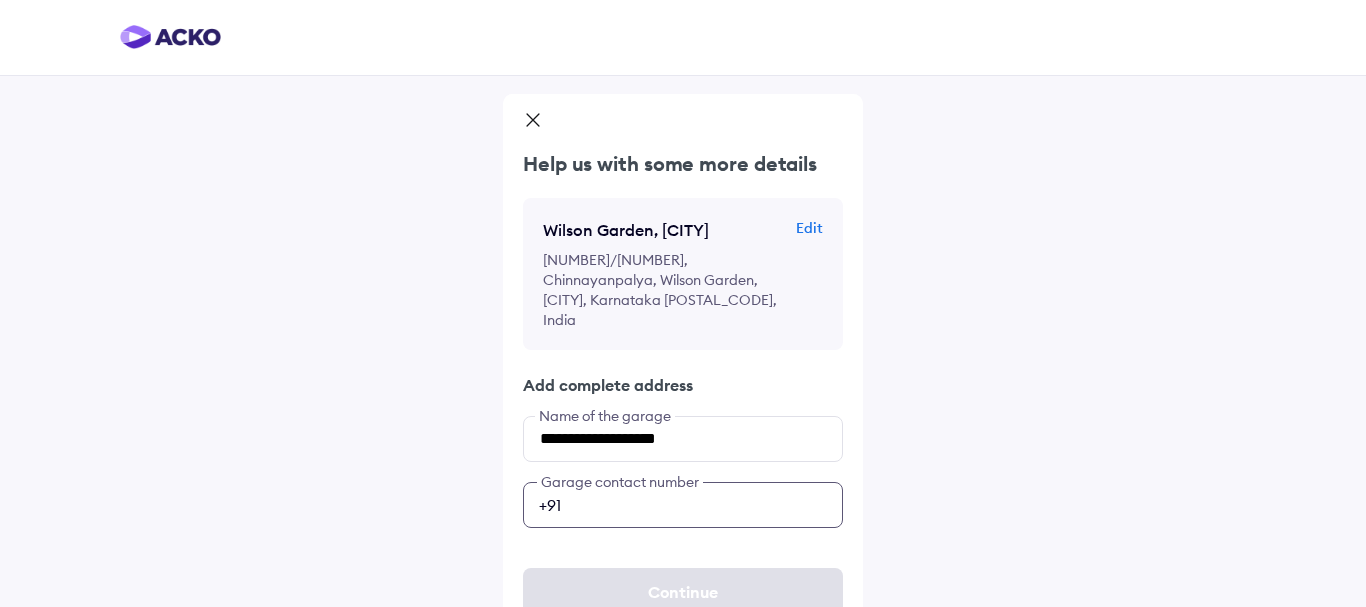 click at bounding box center [683, 505] 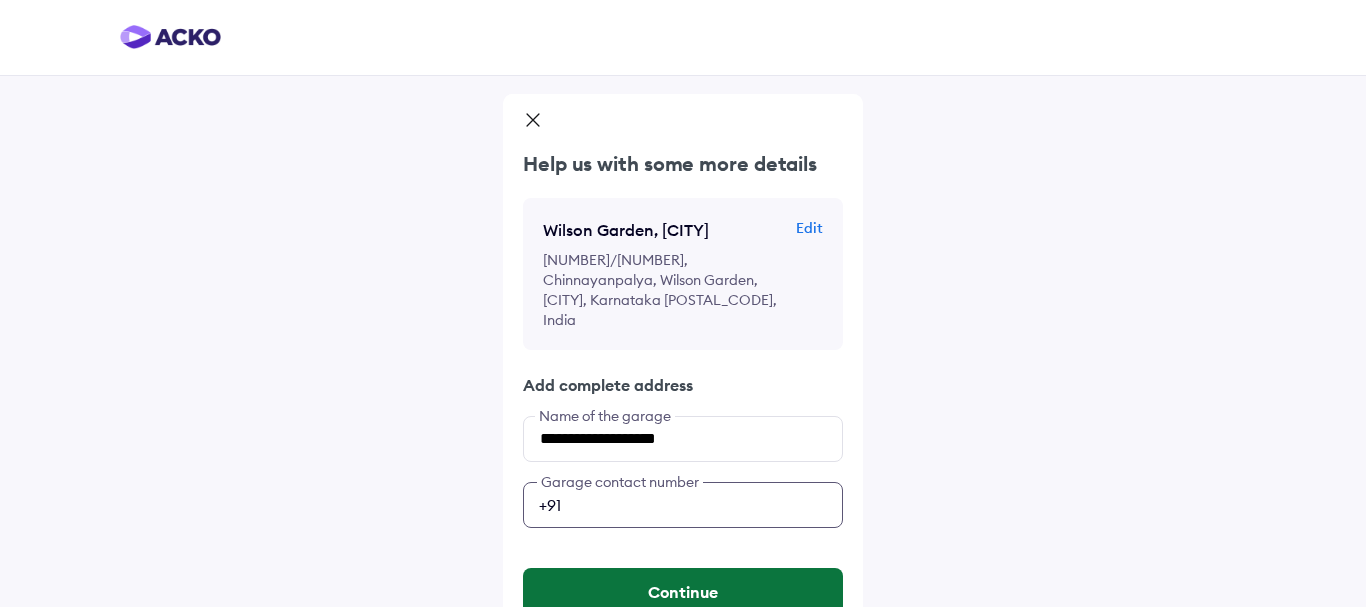 type on "**********" 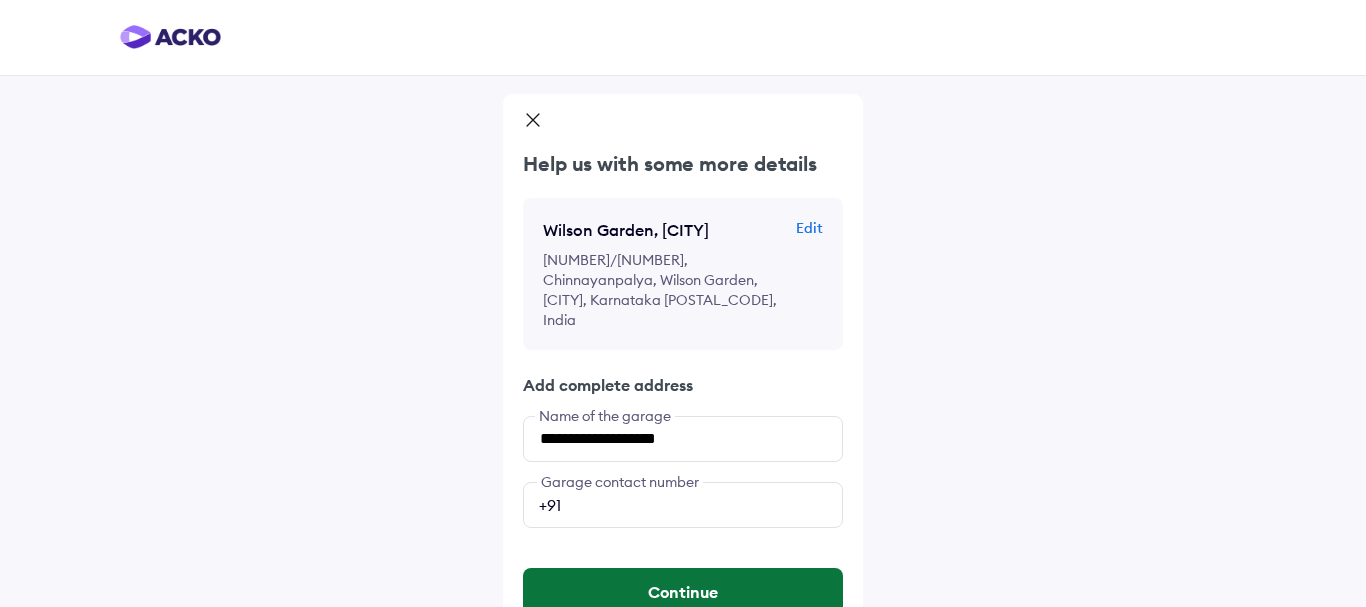 click on "Continue" at bounding box center (683, 592) 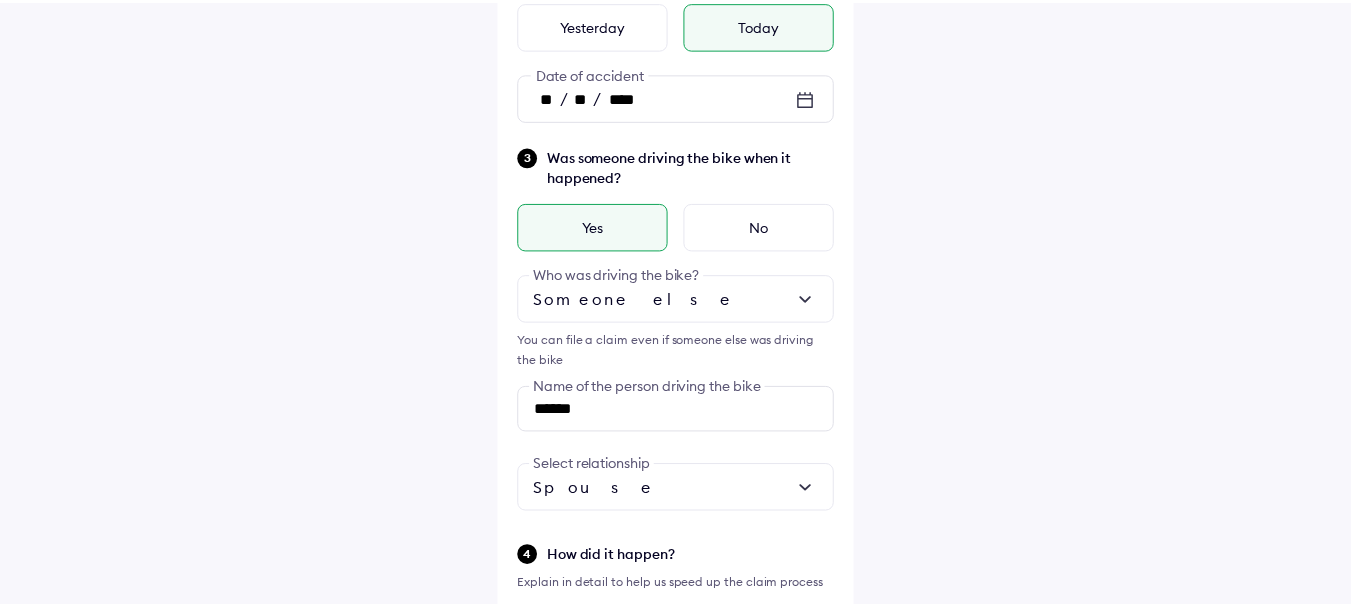 scroll, scrollTop: 968, scrollLeft: 0, axis: vertical 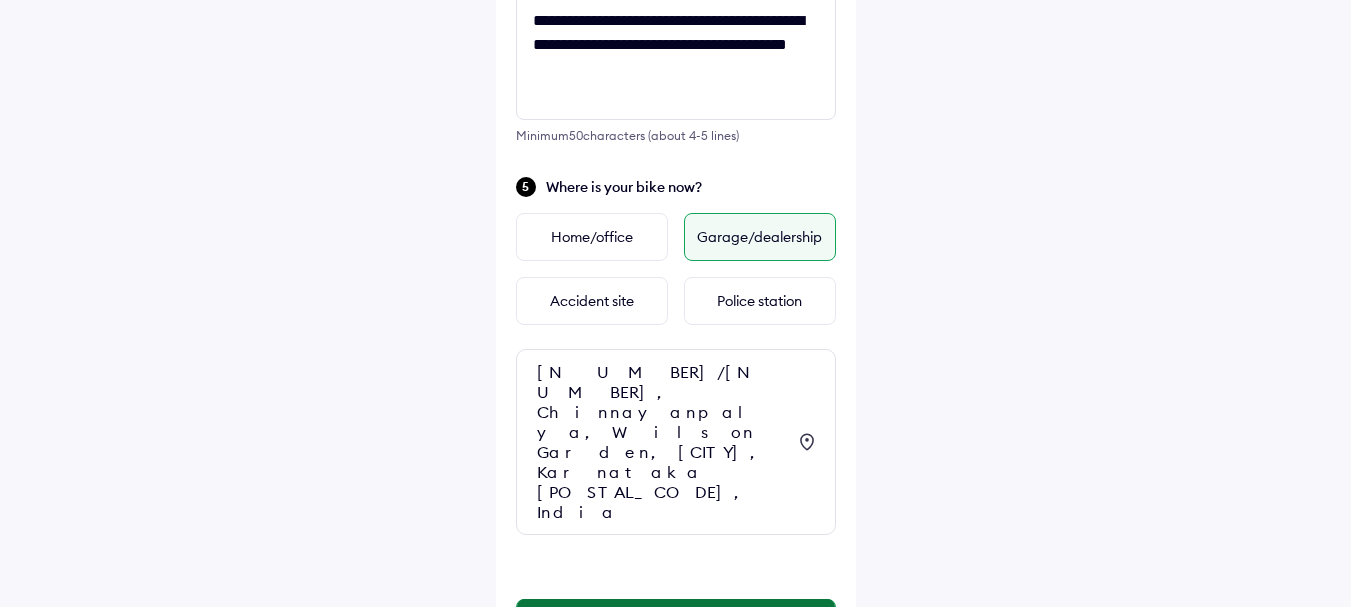 click on "Continue" at bounding box center [676, 623] 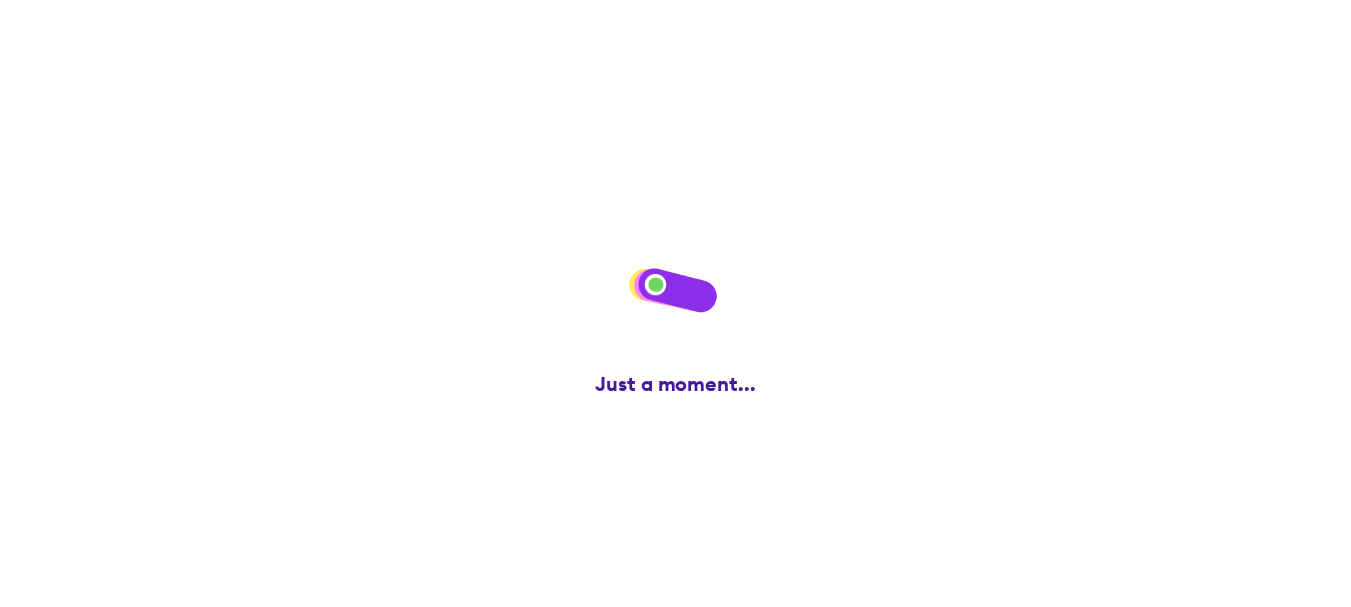 scroll, scrollTop: 0, scrollLeft: 0, axis: both 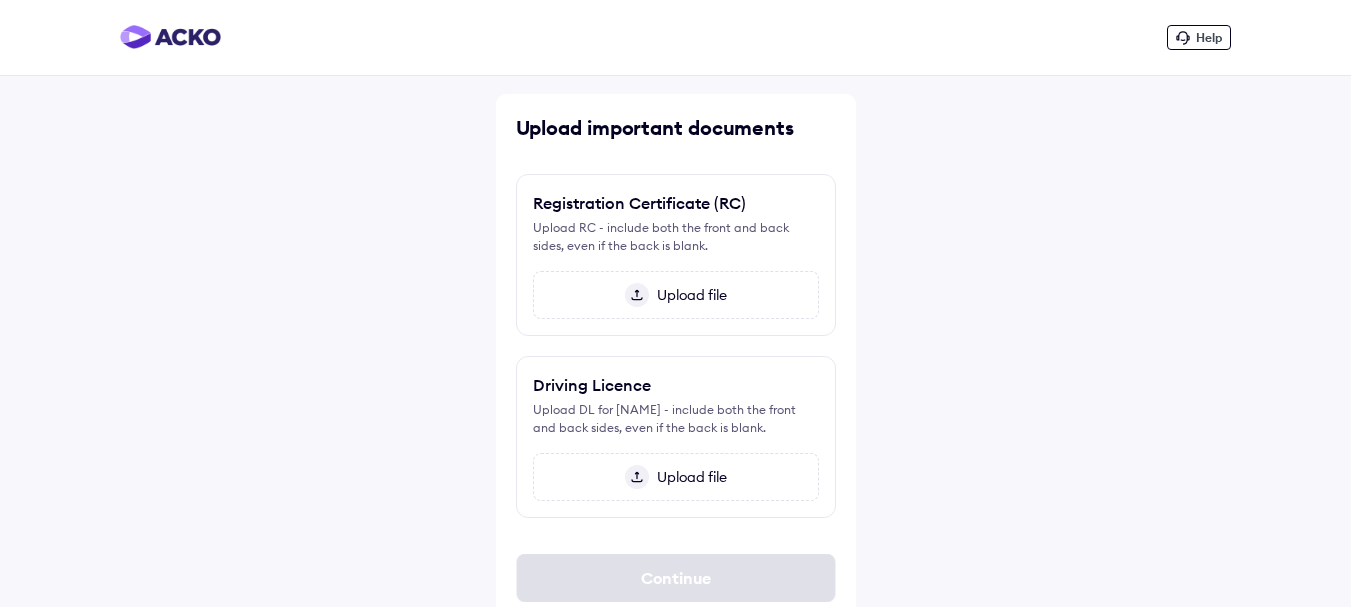 click on "Upload file" at bounding box center (688, 295) 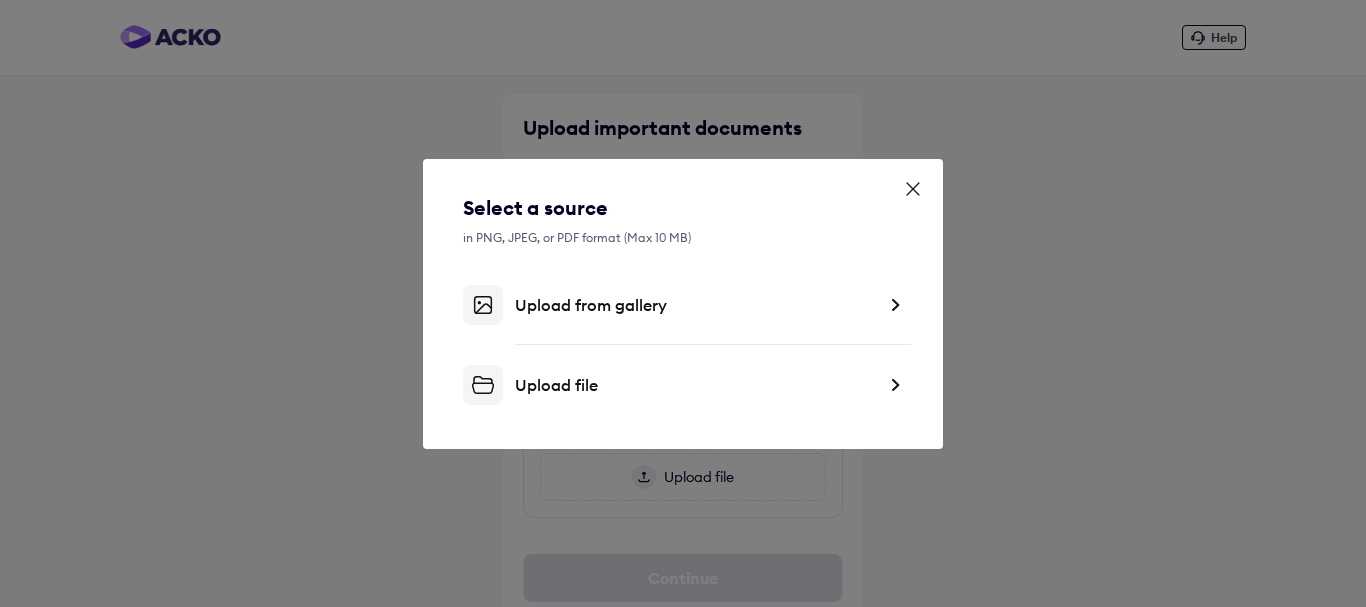 click on "Upload file" at bounding box center (695, 385) 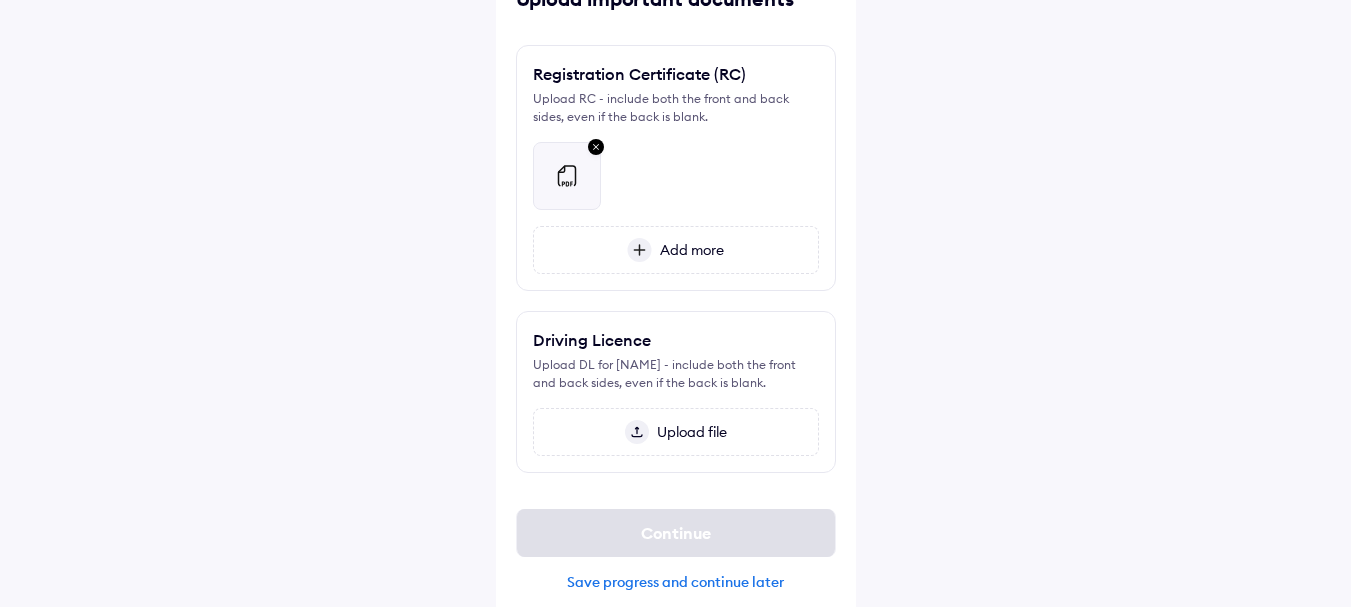 scroll, scrollTop: 149, scrollLeft: 0, axis: vertical 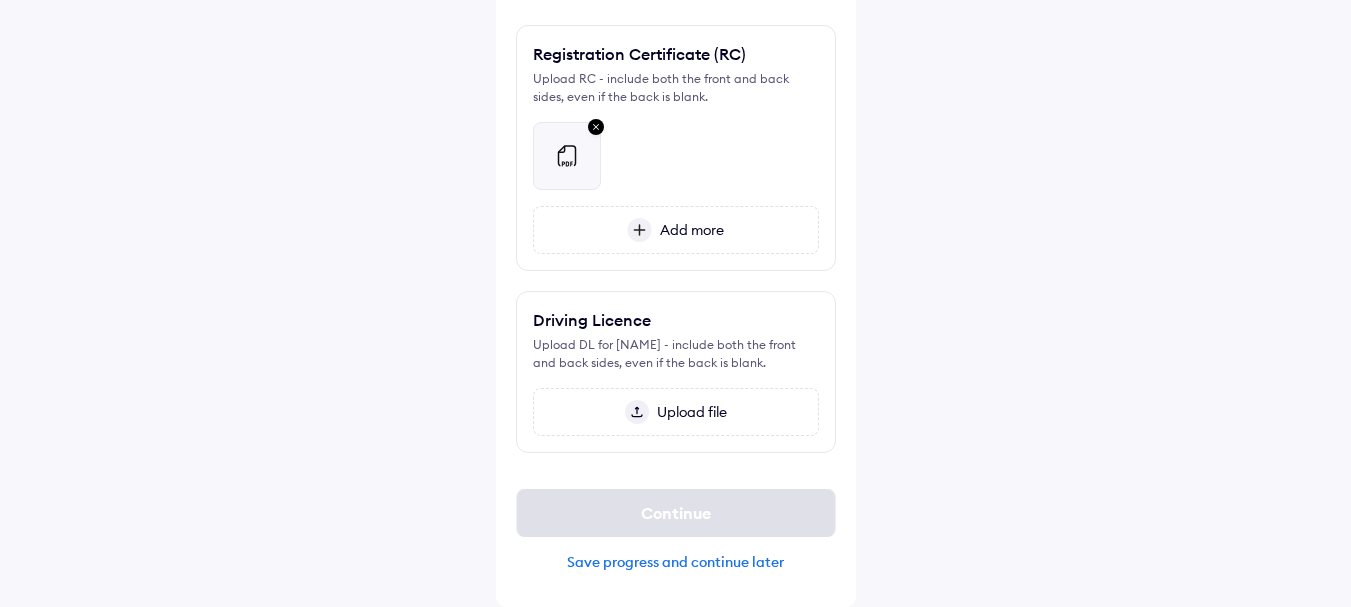 click on "Upload file" at bounding box center (688, 412) 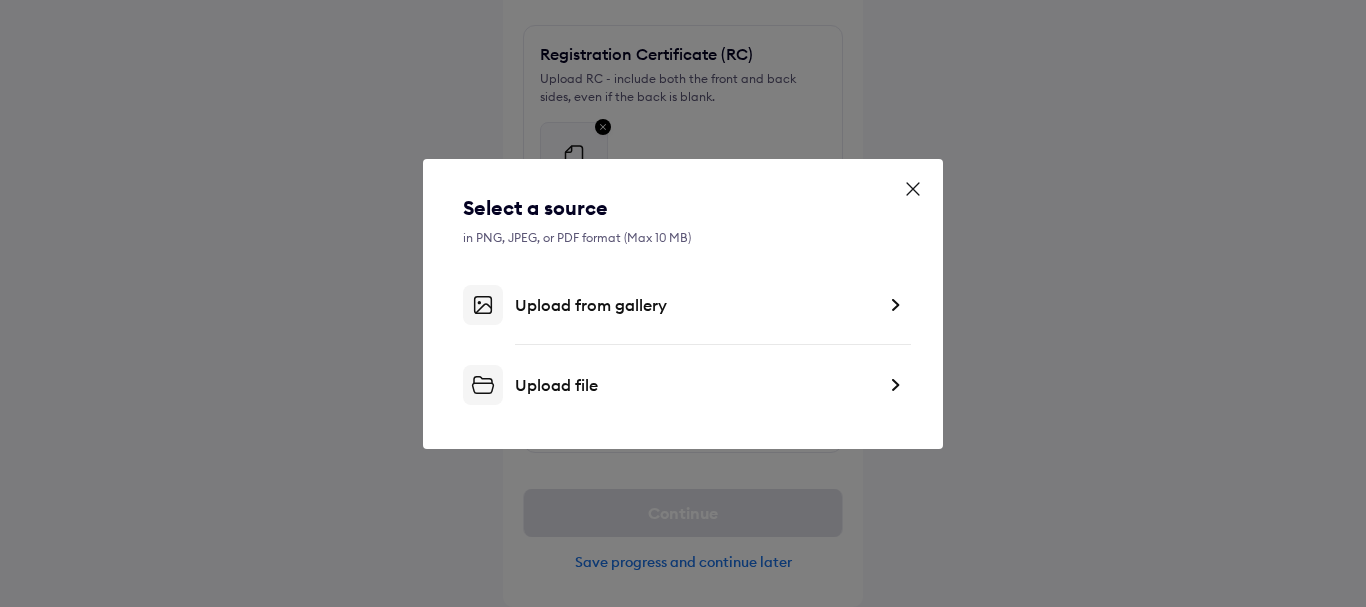 click on "Upload file" at bounding box center [695, 385] 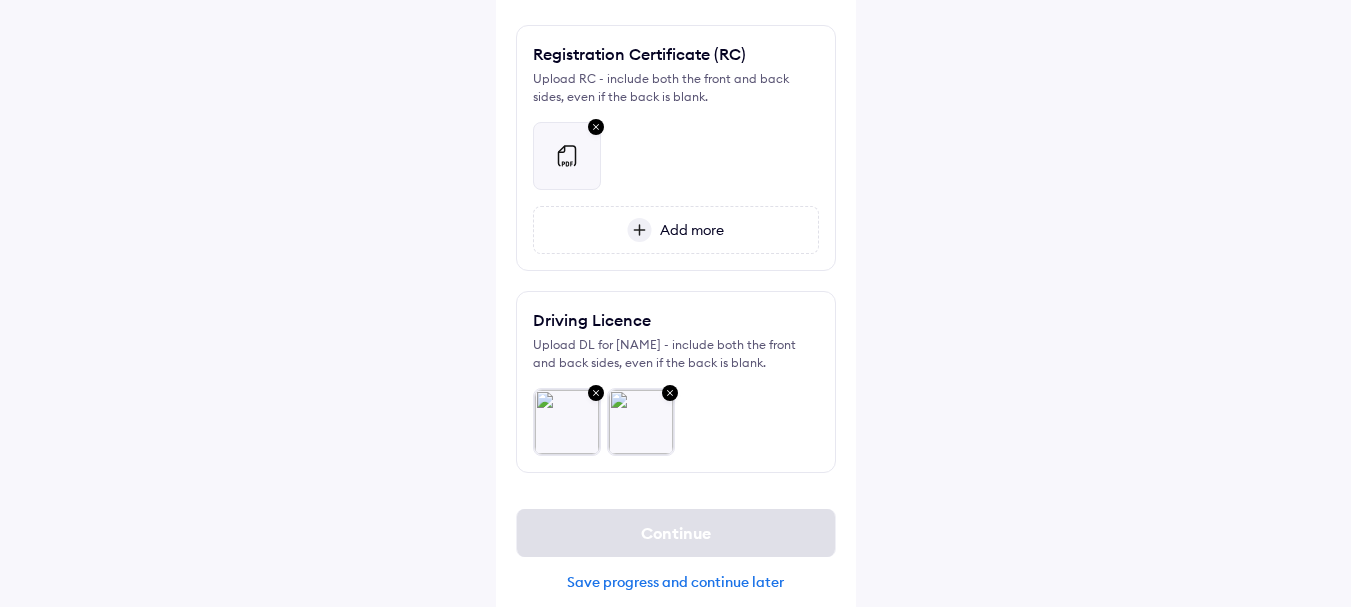 scroll, scrollTop: 169, scrollLeft: 0, axis: vertical 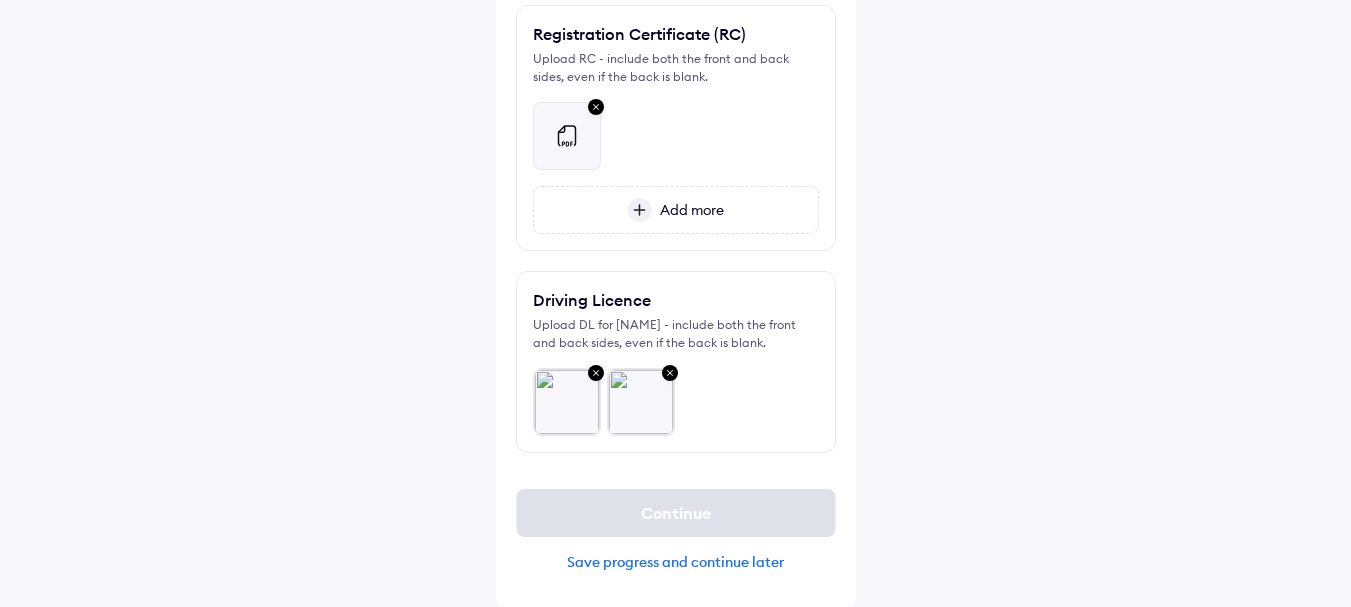 click on "Add more" at bounding box center [676, 210] 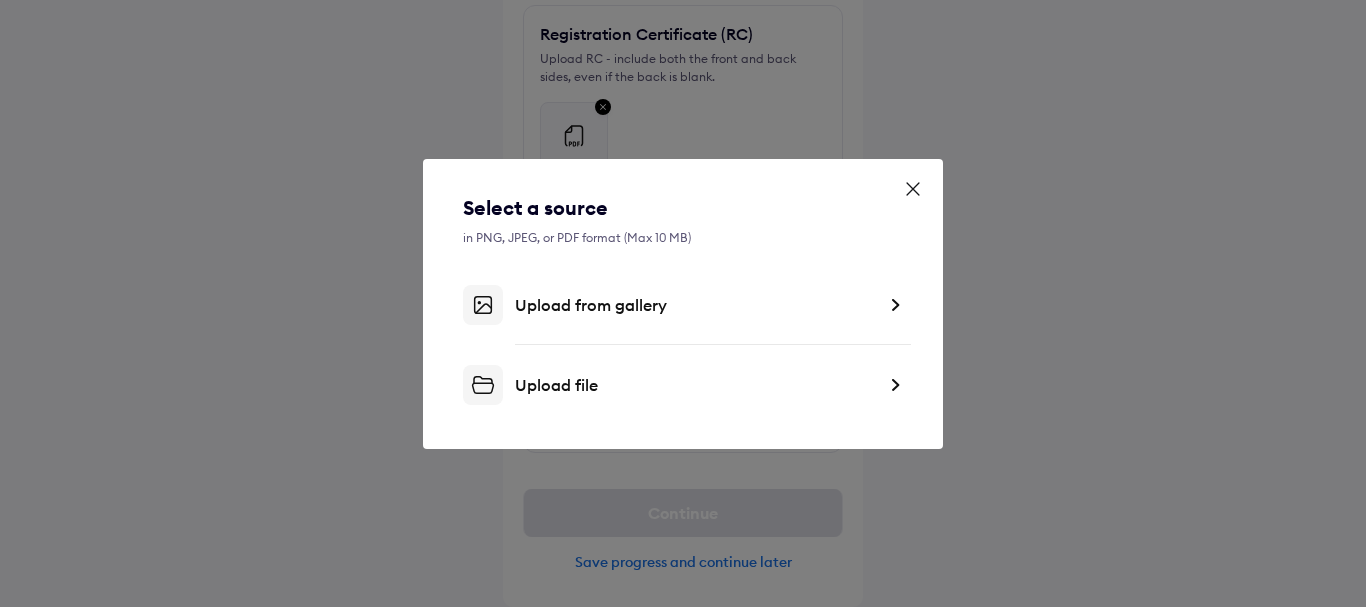 click on "Upload file" at bounding box center (695, 385) 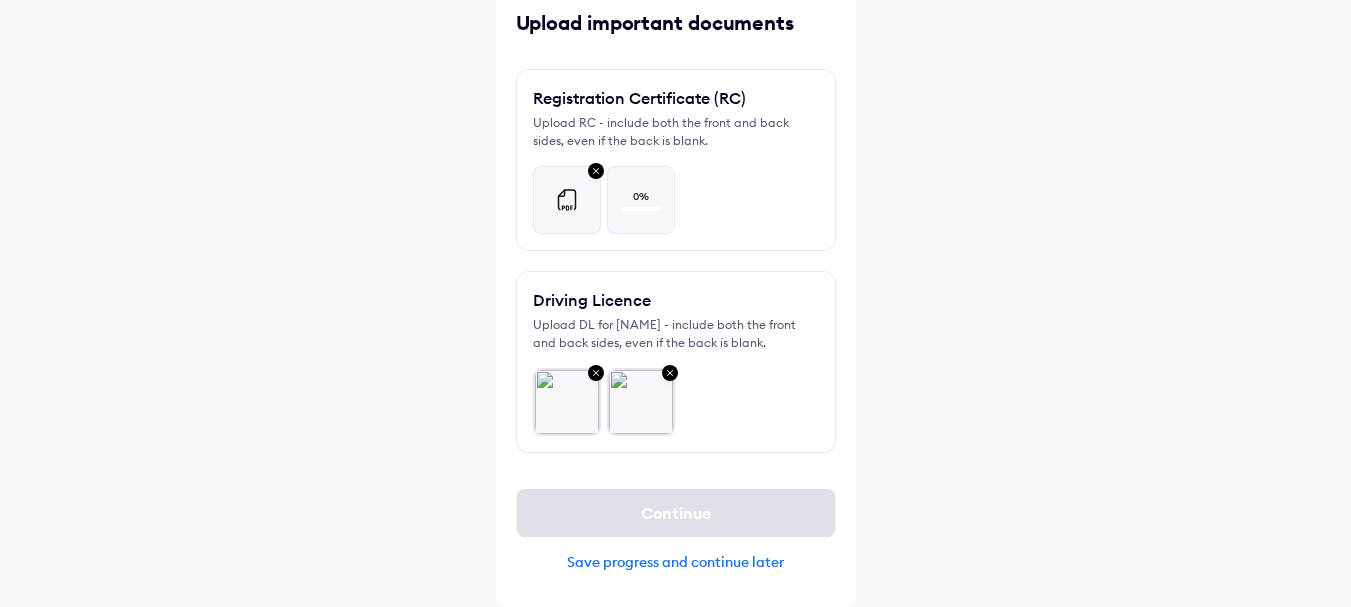 scroll, scrollTop: 105, scrollLeft: 0, axis: vertical 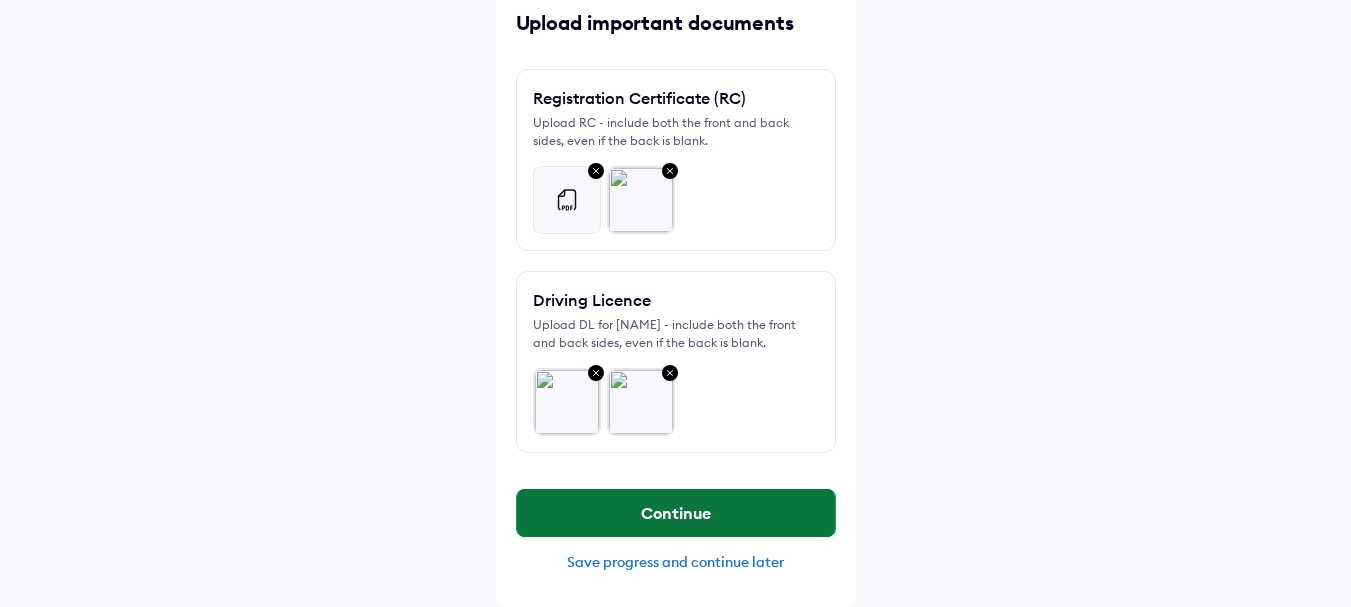 click on "Continue" at bounding box center [676, 513] 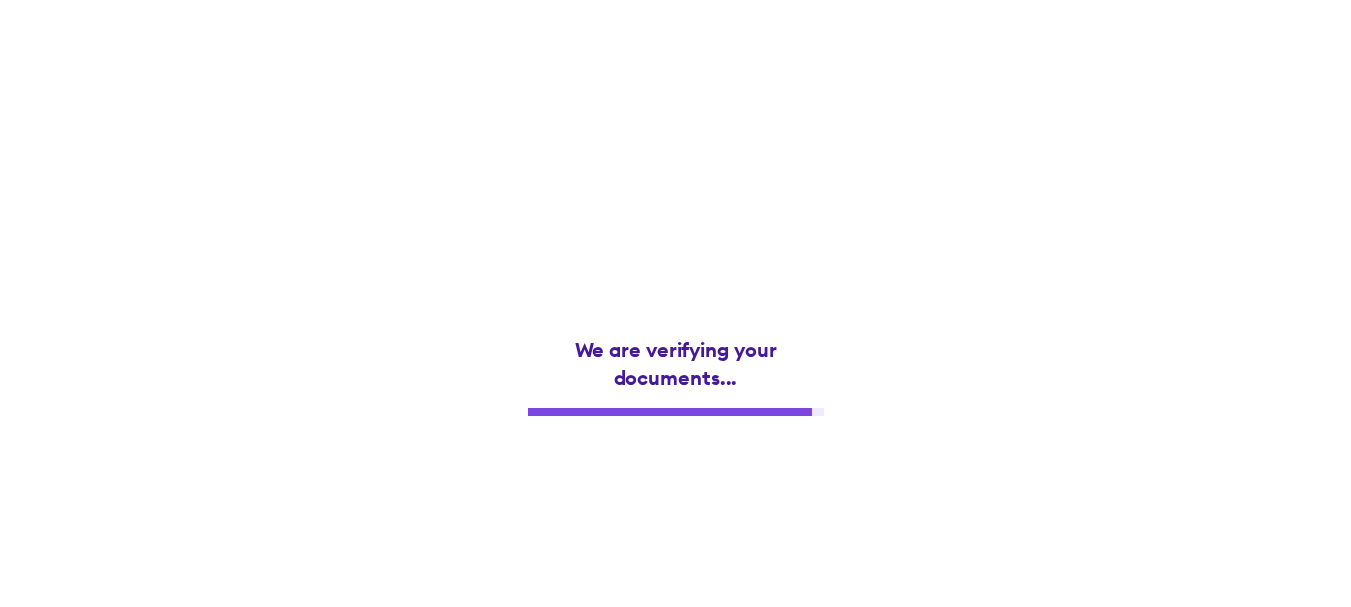 scroll, scrollTop: 0, scrollLeft: 0, axis: both 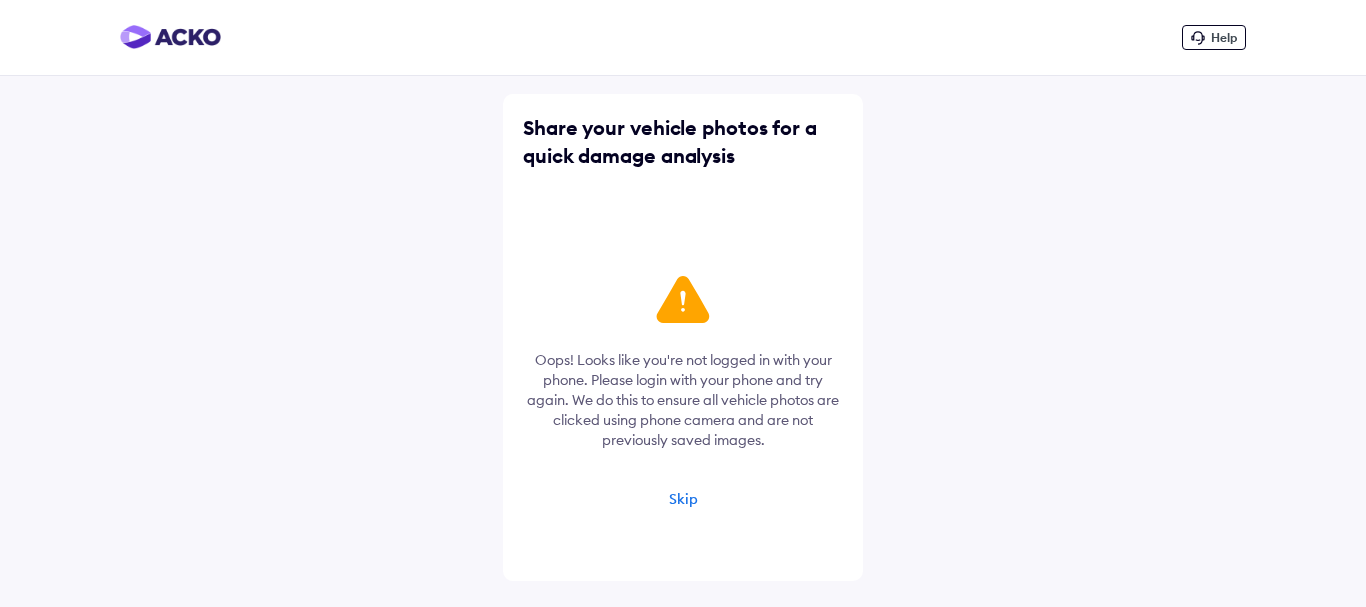 click on "Skip" at bounding box center (683, 499) 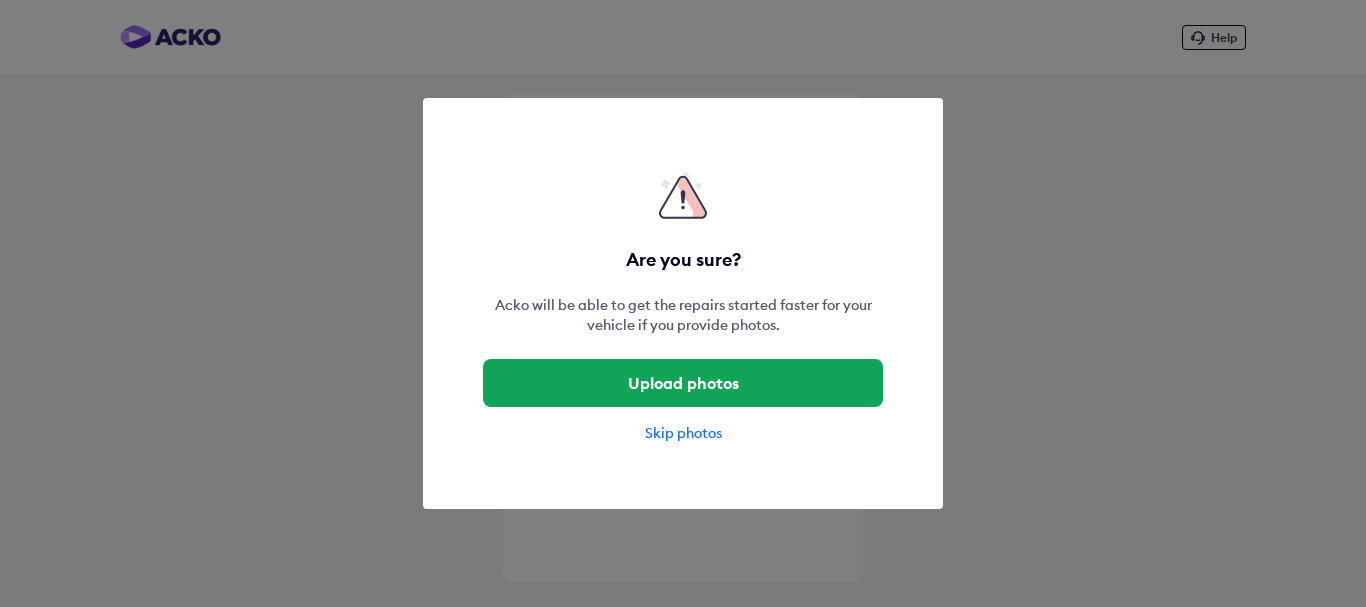 click on "Skip photos" at bounding box center (683, 433) 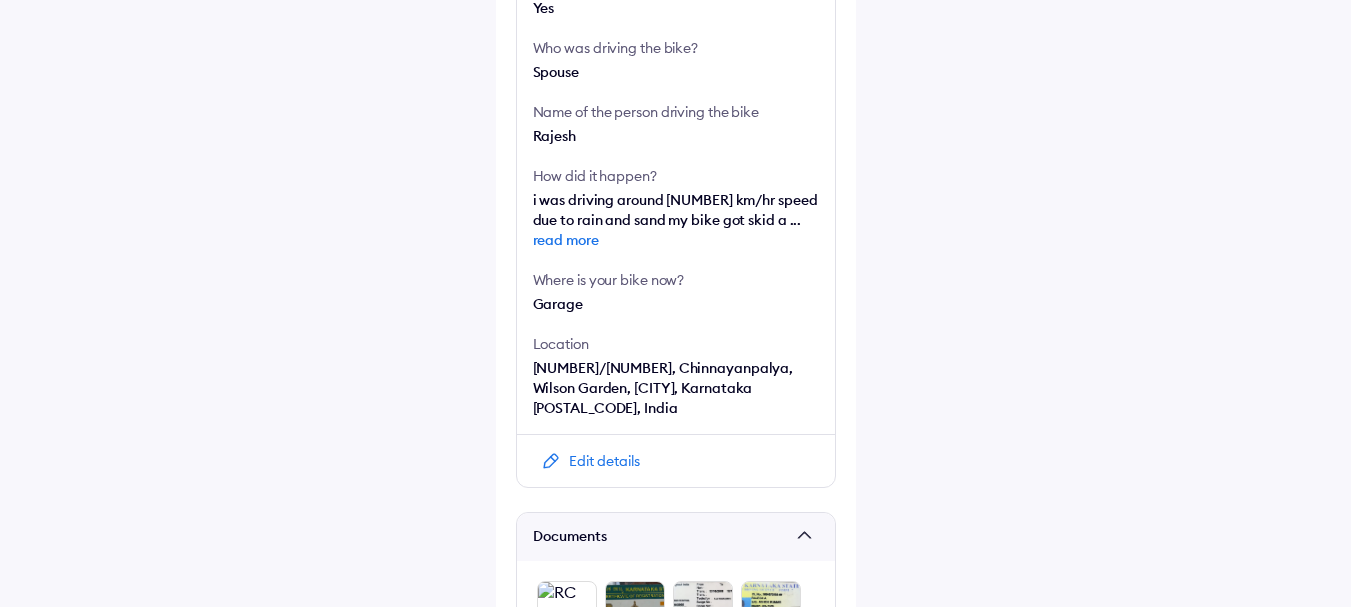 scroll, scrollTop: 812, scrollLeft: 0, axis: vertical 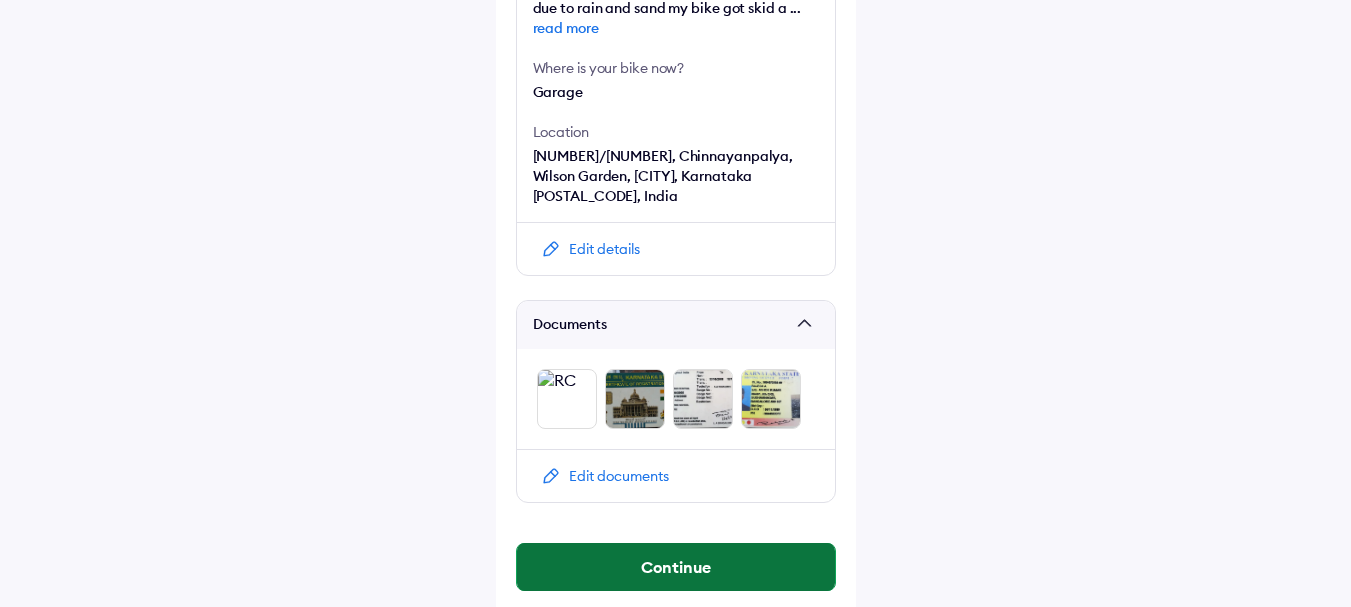 click on "Continue" at bounding box center (676, 567) 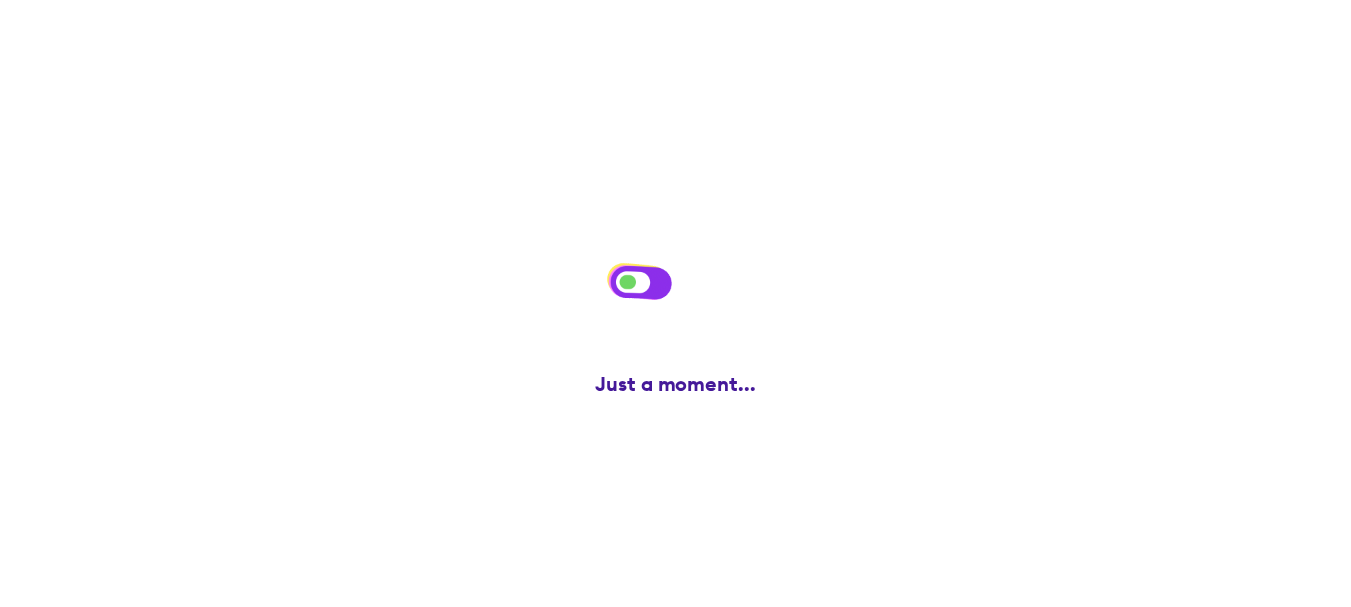 scroll, scrollTop: 0, scrollLeft: 0, axis: both 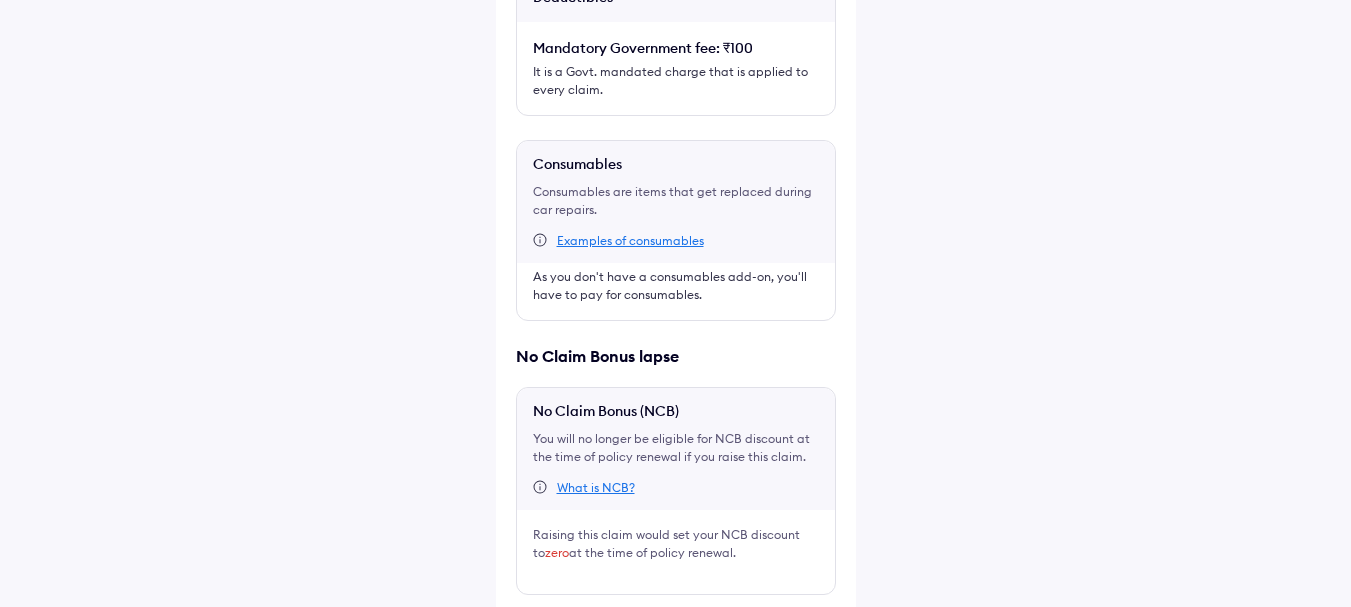 click at bounding box center [524, 627] 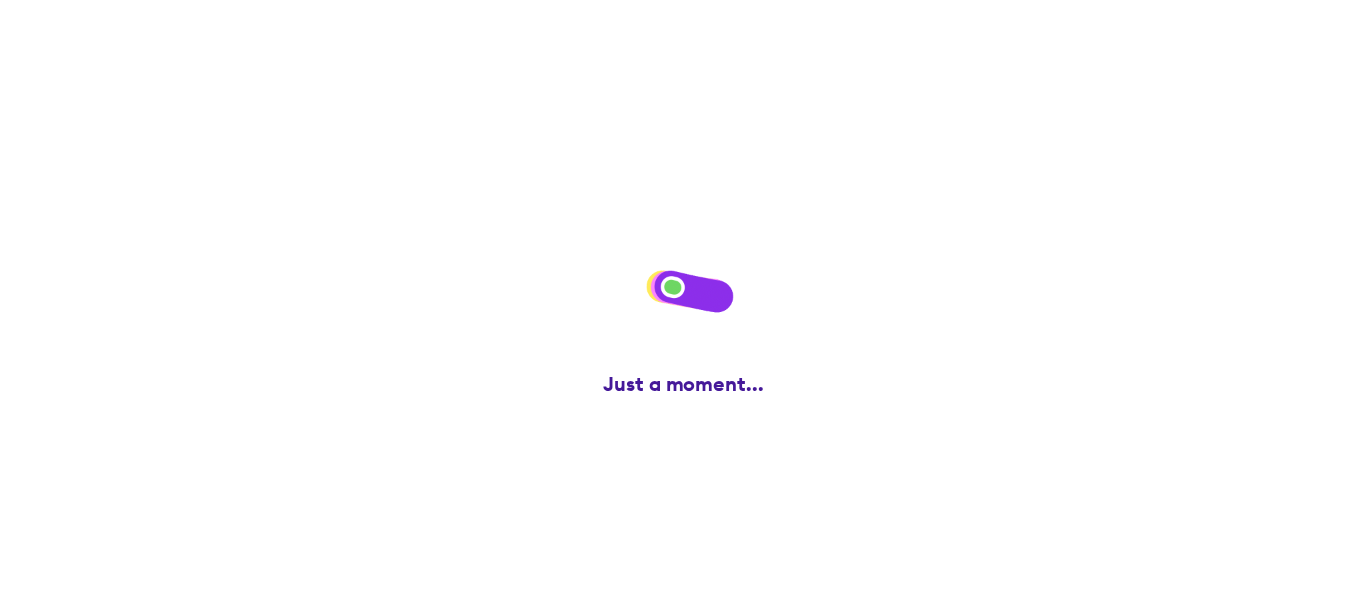 scroll, scrollTop: 0, scrollLeft: 0, axis: both 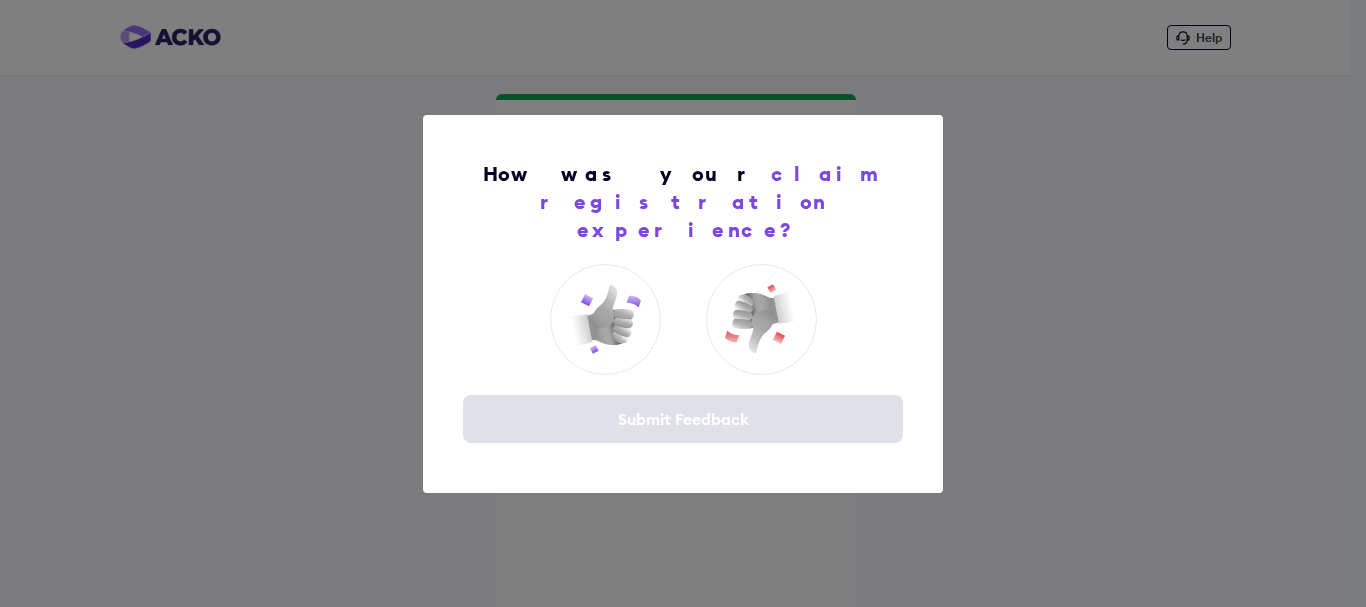 click on "How was your  claim registration experience? Submit Feedback" at bounding box center (683, 303) 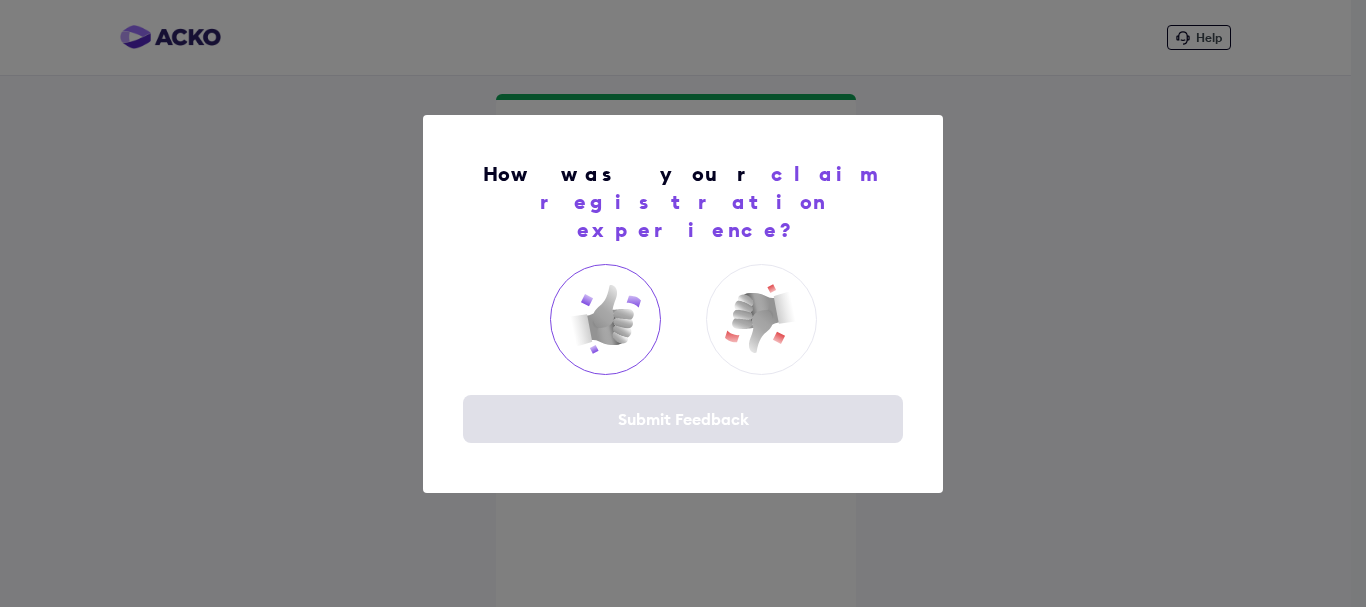 click at bounding box center (605, 319) 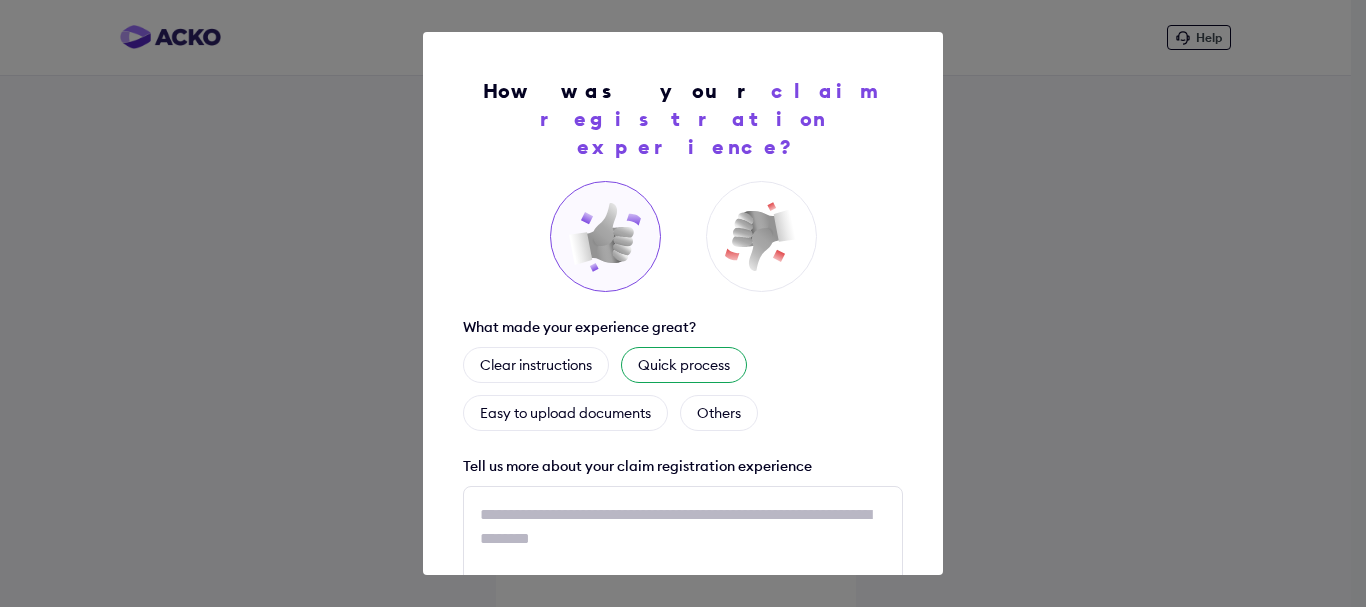 click on "Quick process" at bounding box center (684, 365) 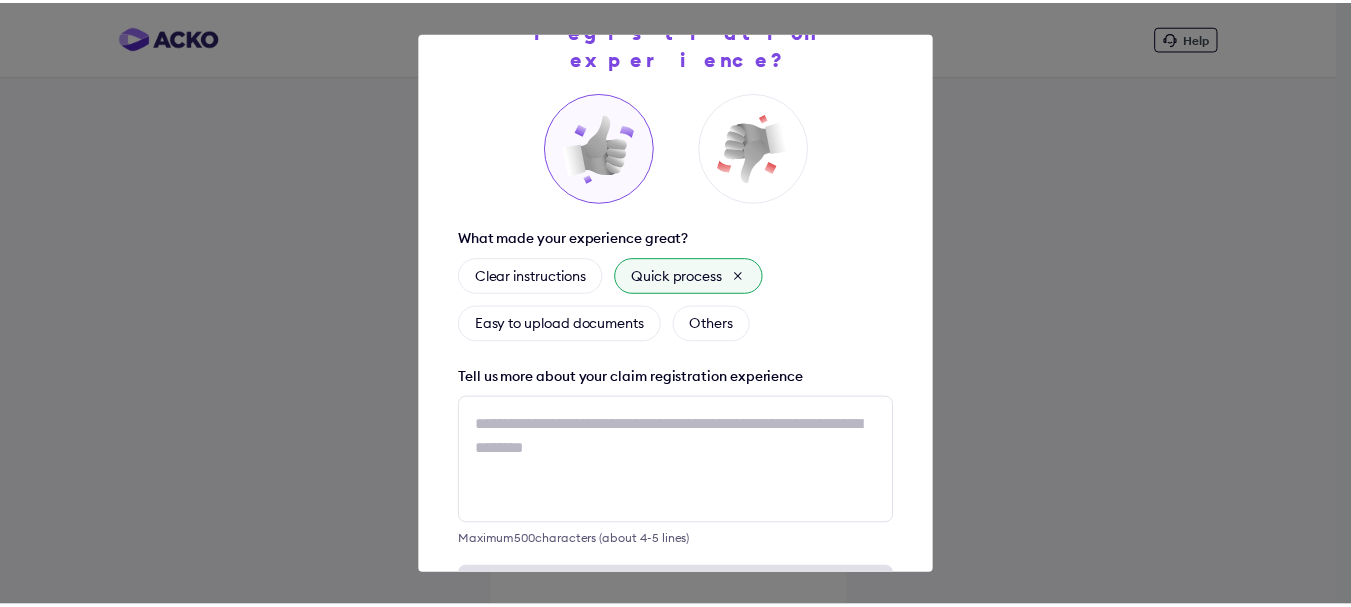 scroll, scrollTop: 152, scrollLeft: 0, axis: vertical 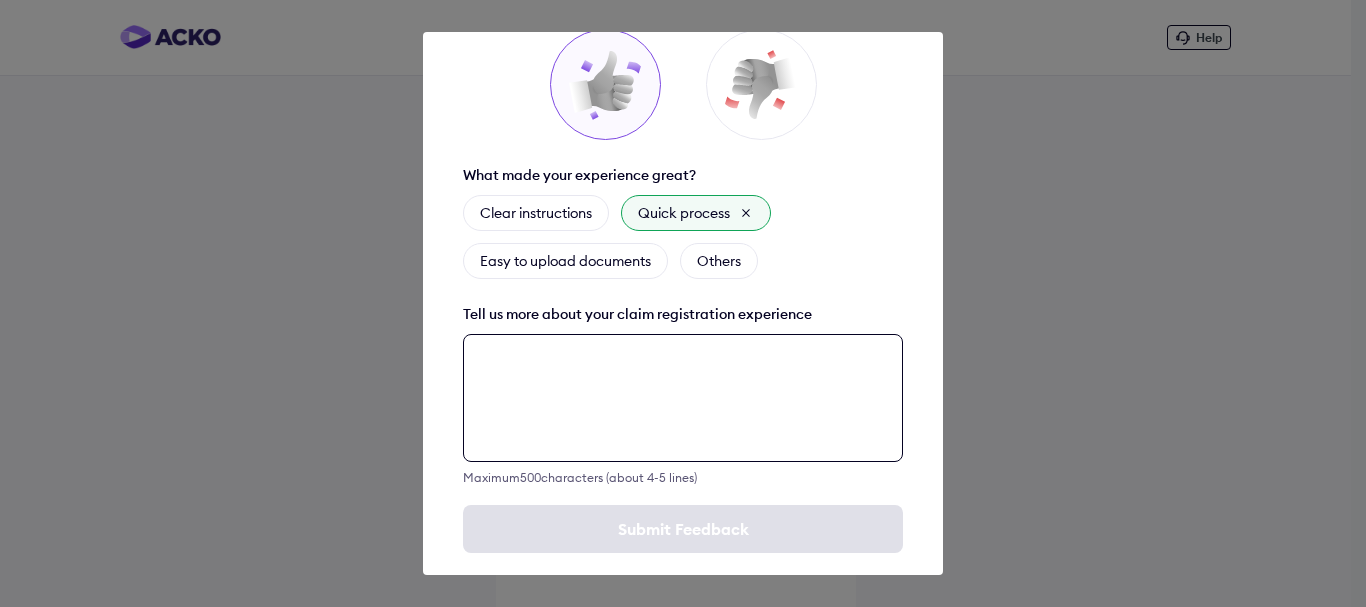 click at bounding box center [683, 398] 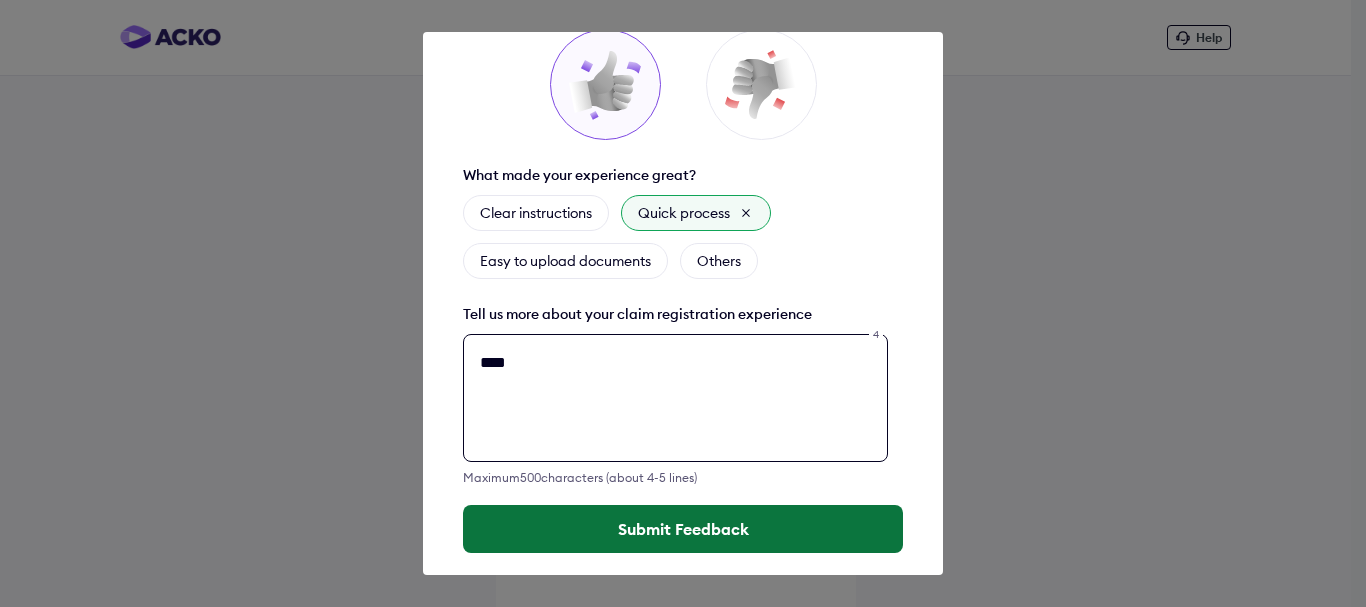 type on "****" 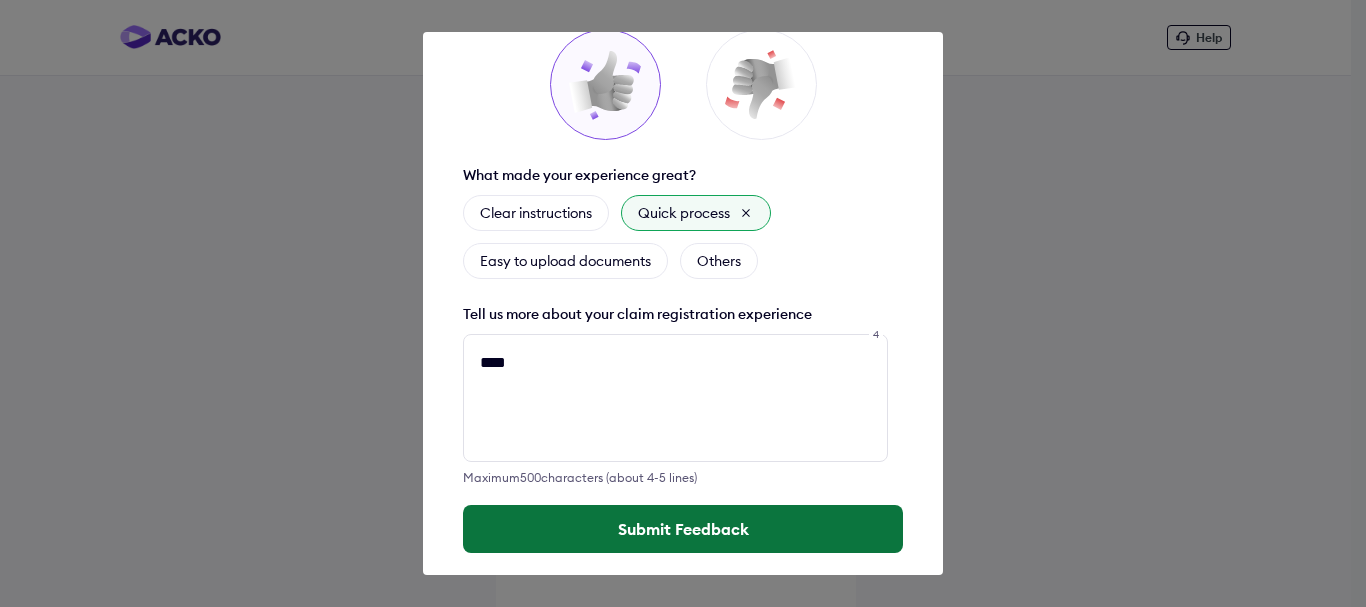 click on "Submit Feedback" at bounding box center (683, 529) 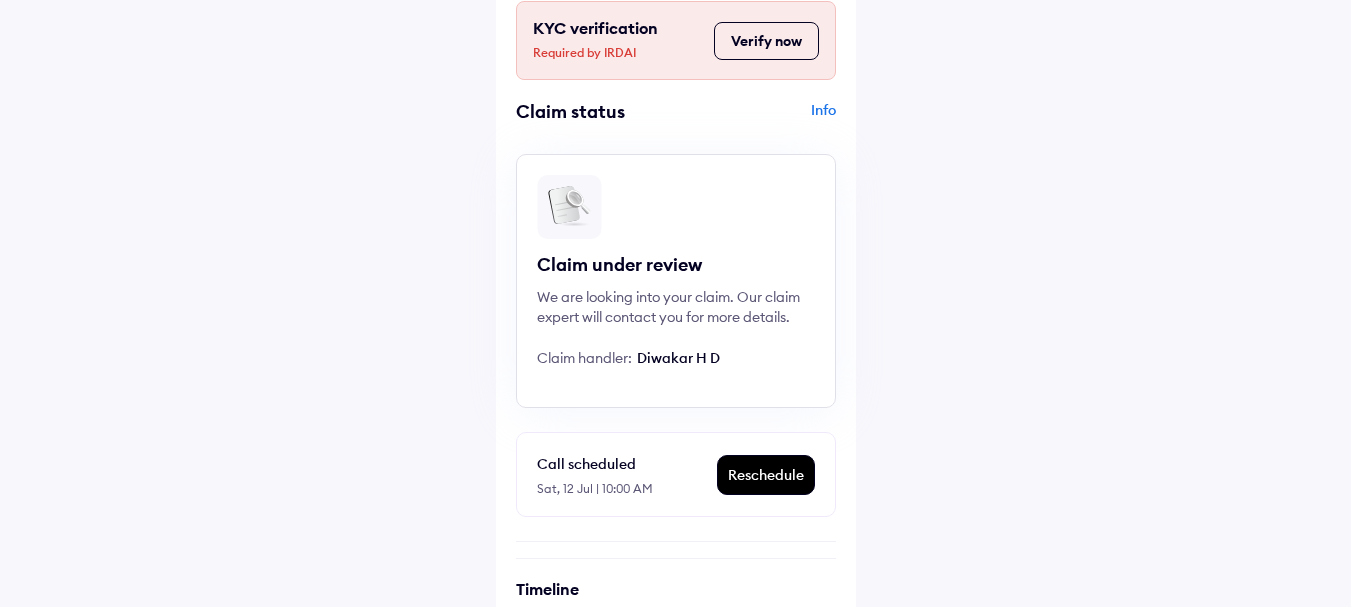 scroll, scrollTop: 0, scrollLeft: 0, axis: both 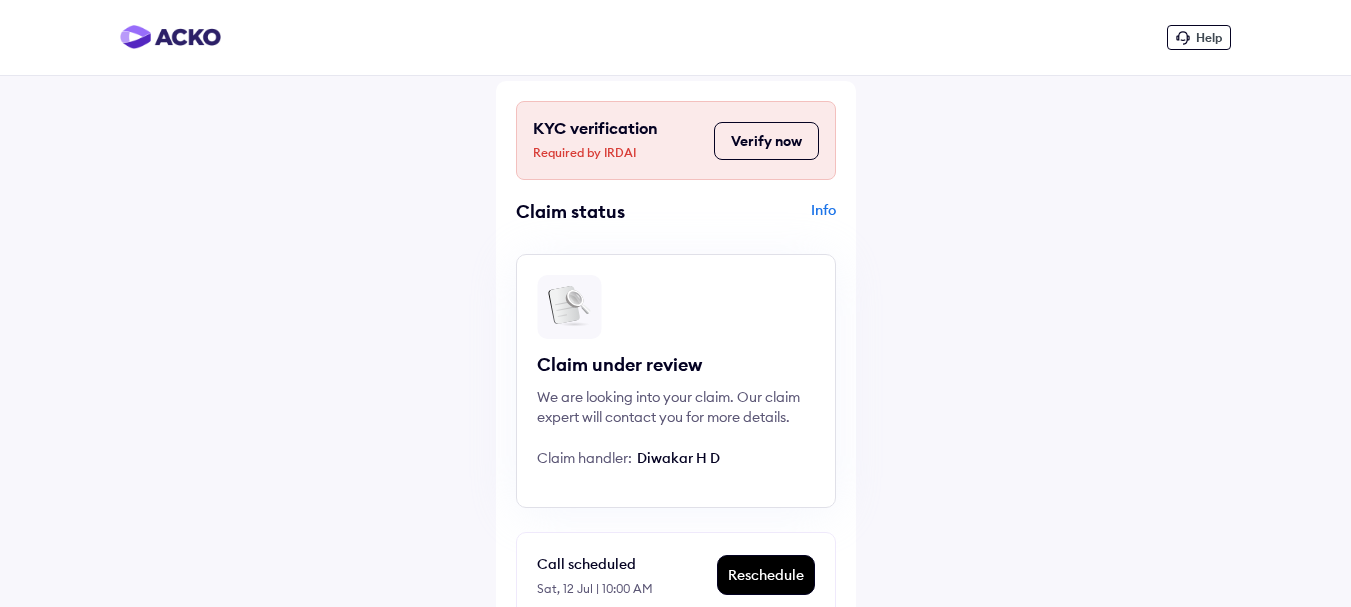 click on "Verify now" at bounding box center (766, 141) 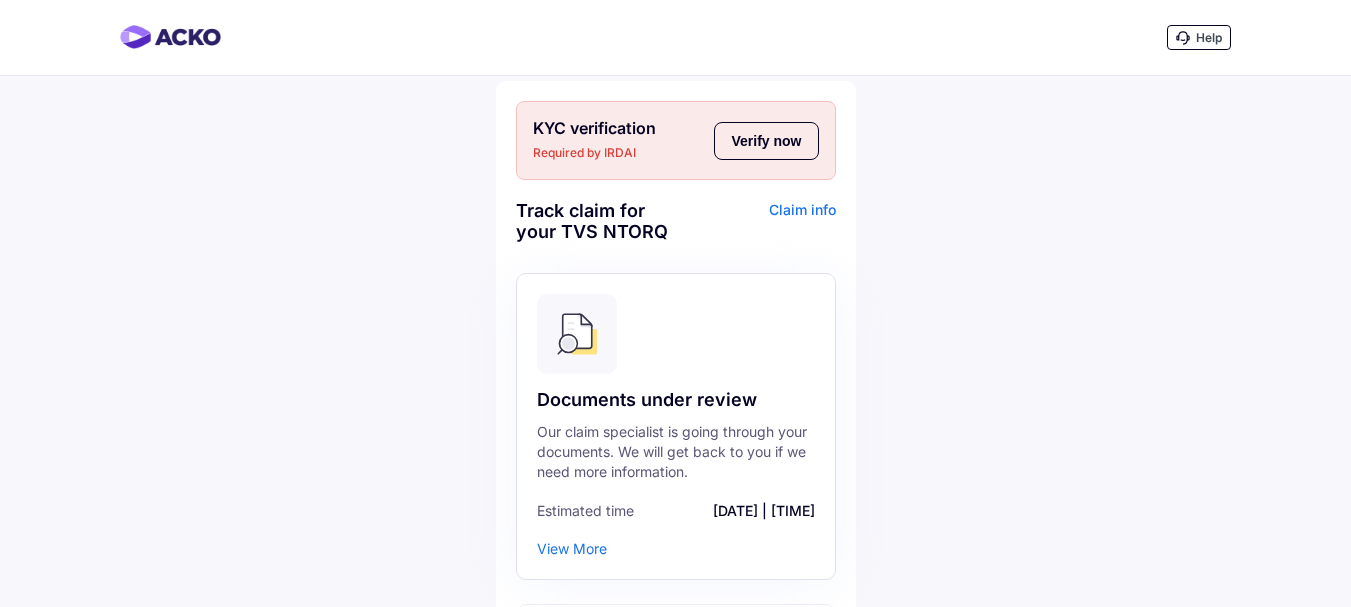 scroll, scrollTop: 0, scrollLeft: 0, axis: both 